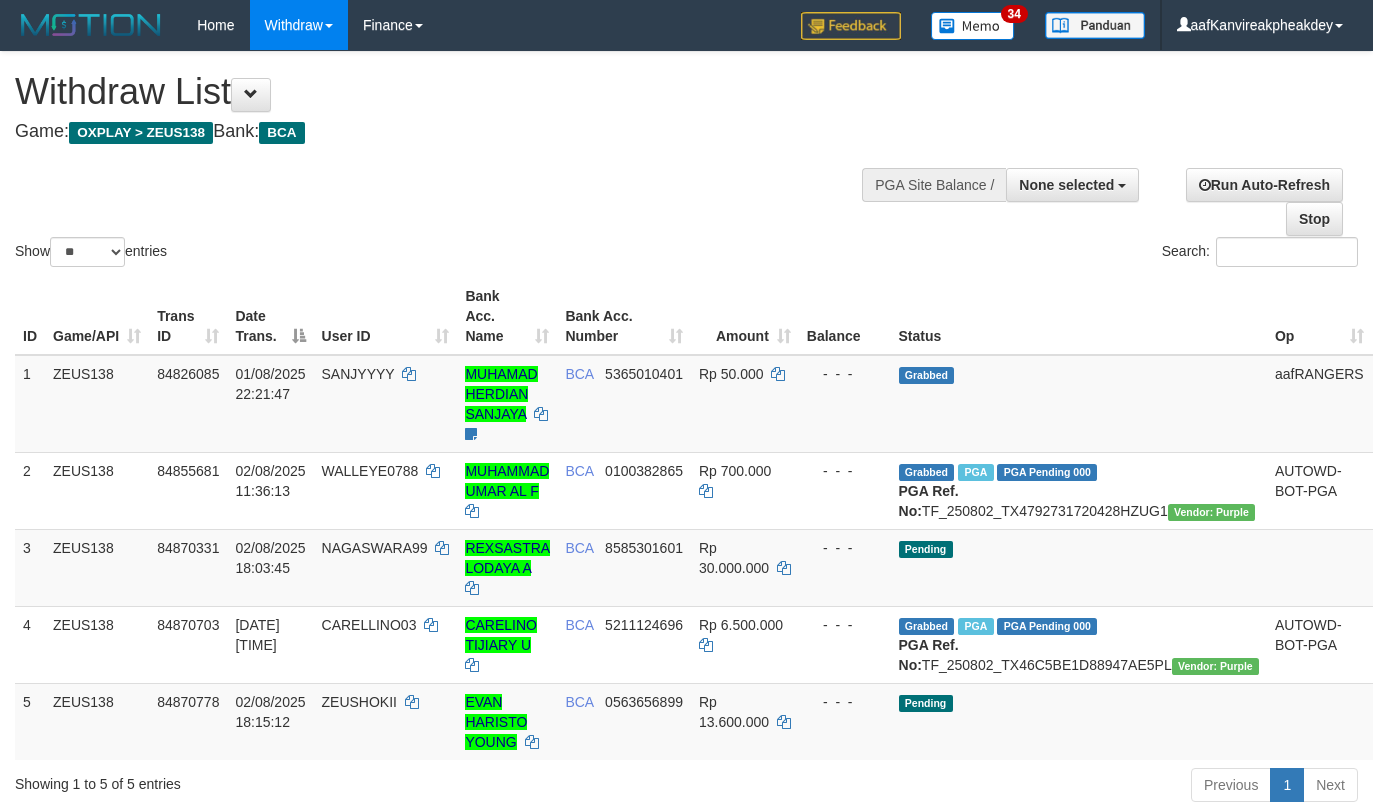 select 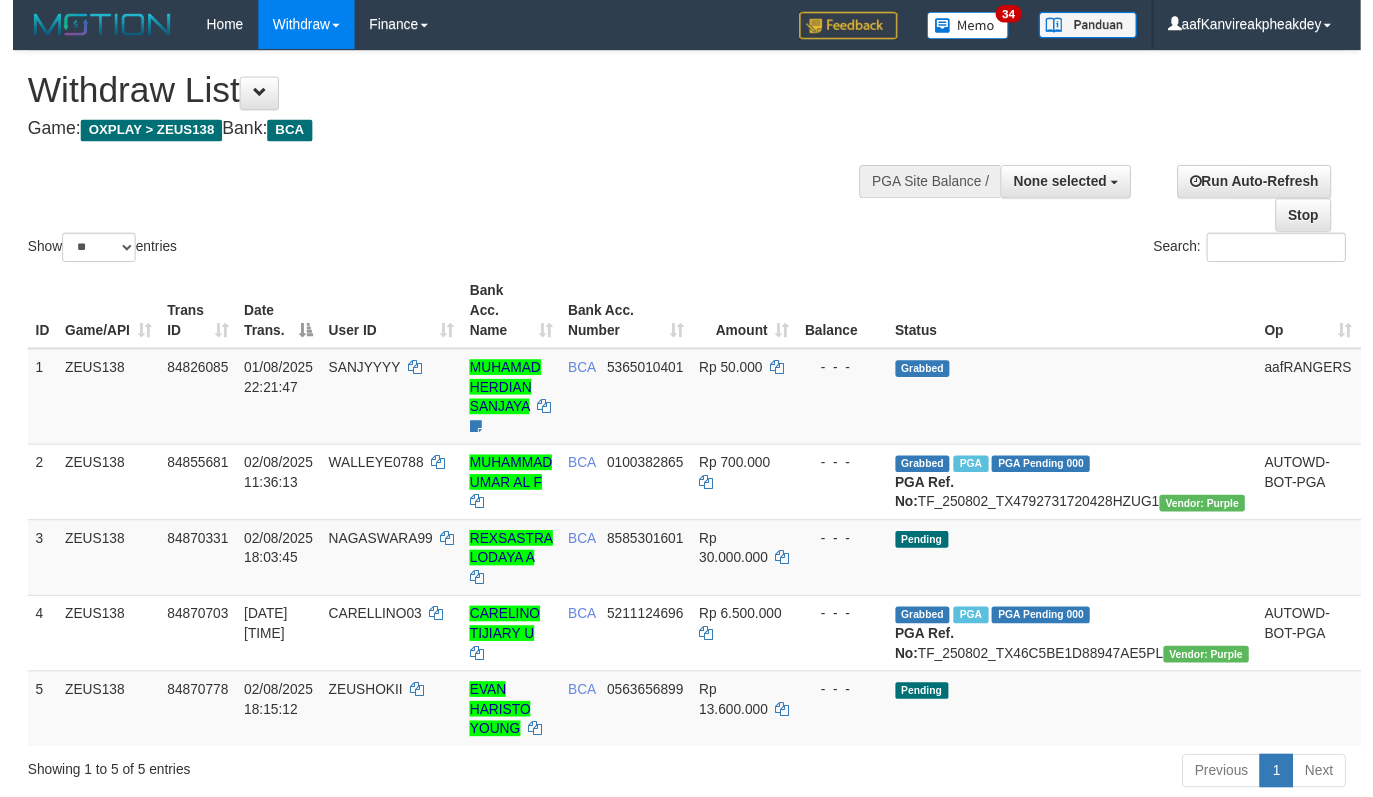 scroll, scrollTop: 0, scrollLeft: 0, axis: both 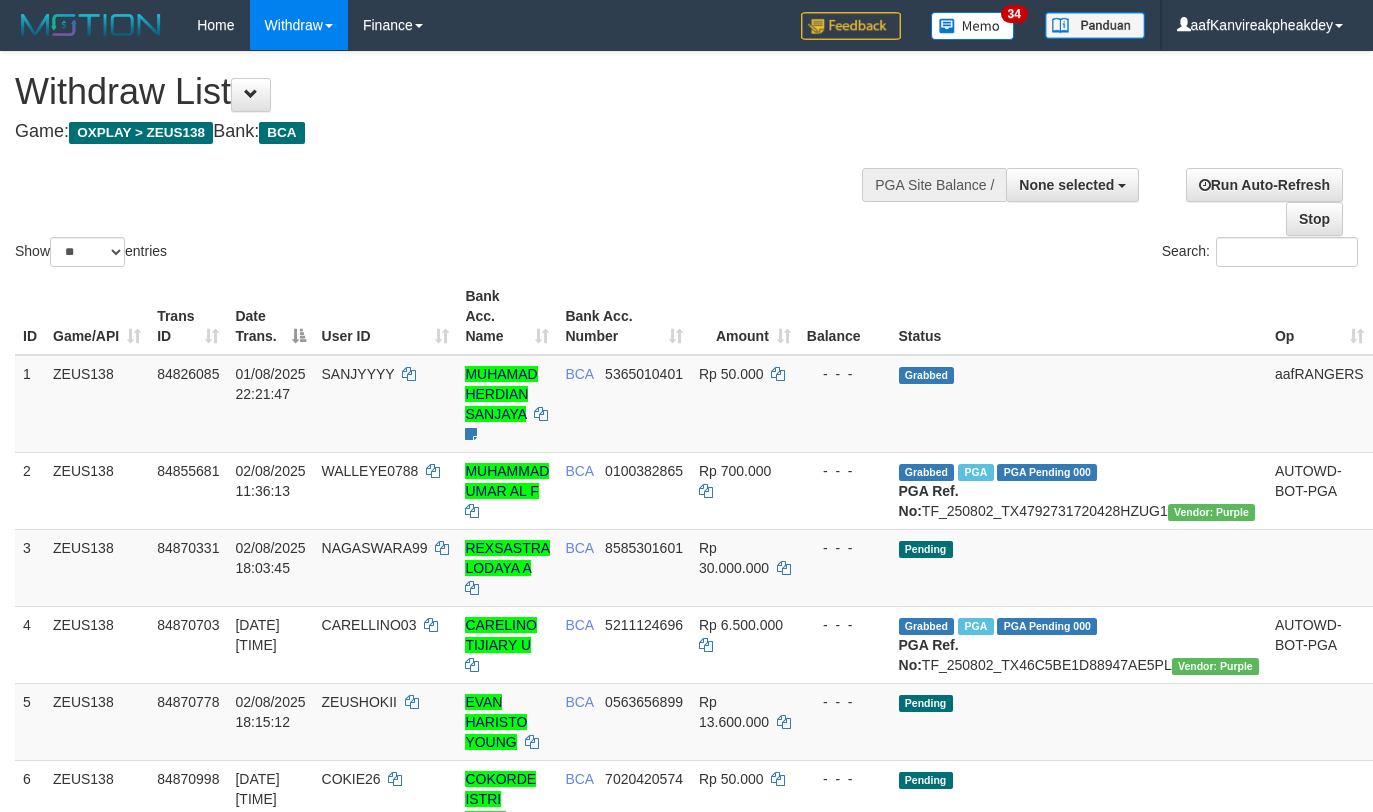 select 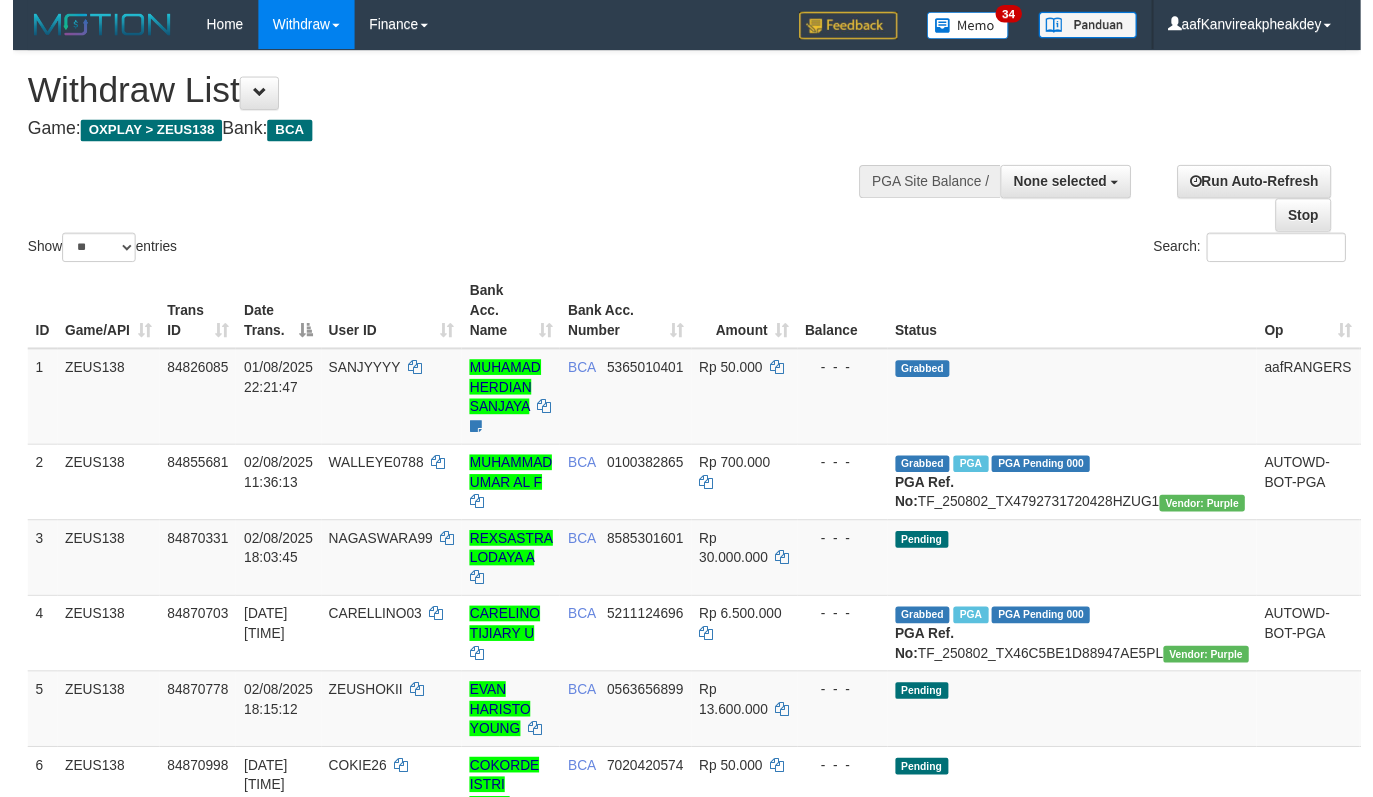 scroll, scrollTop: 0, scrollLeft: 0, axis: both 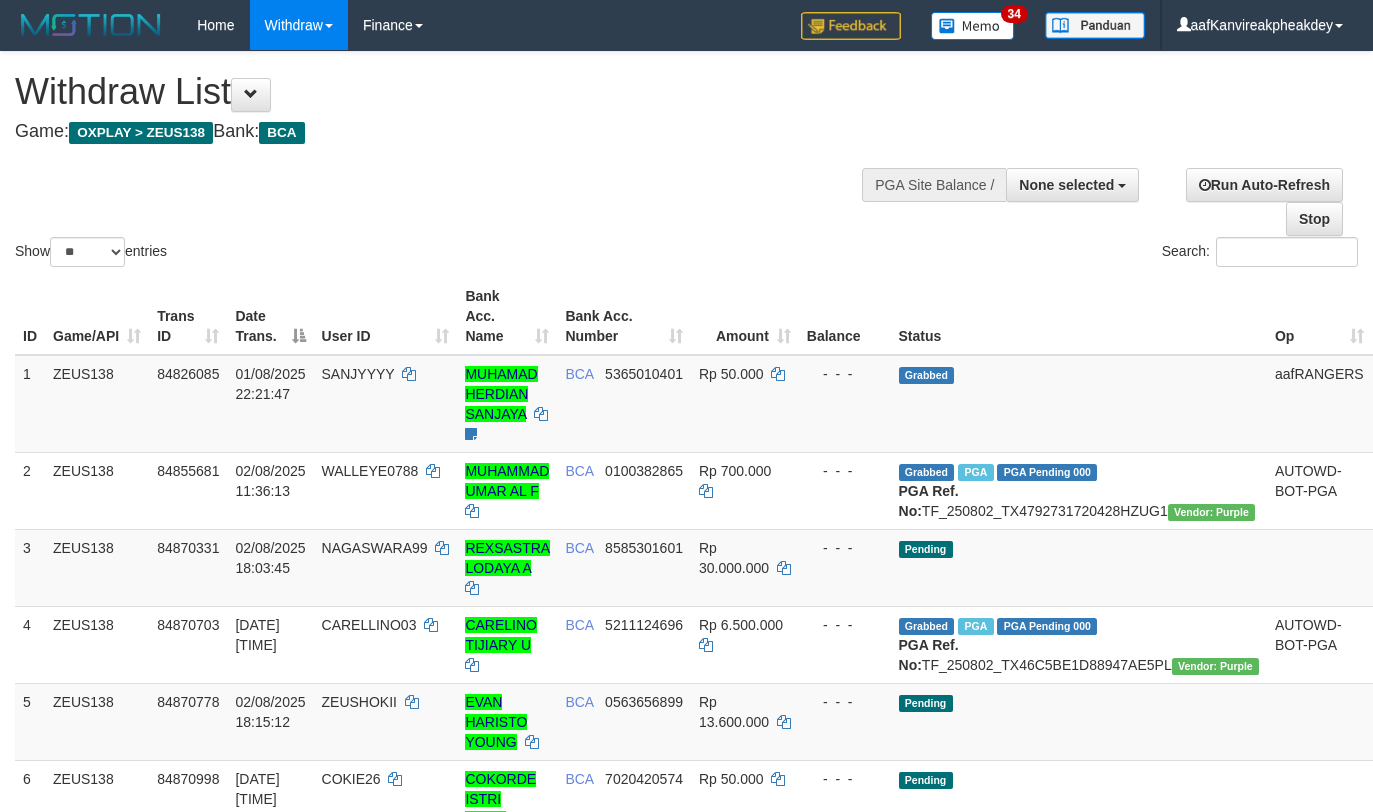 select 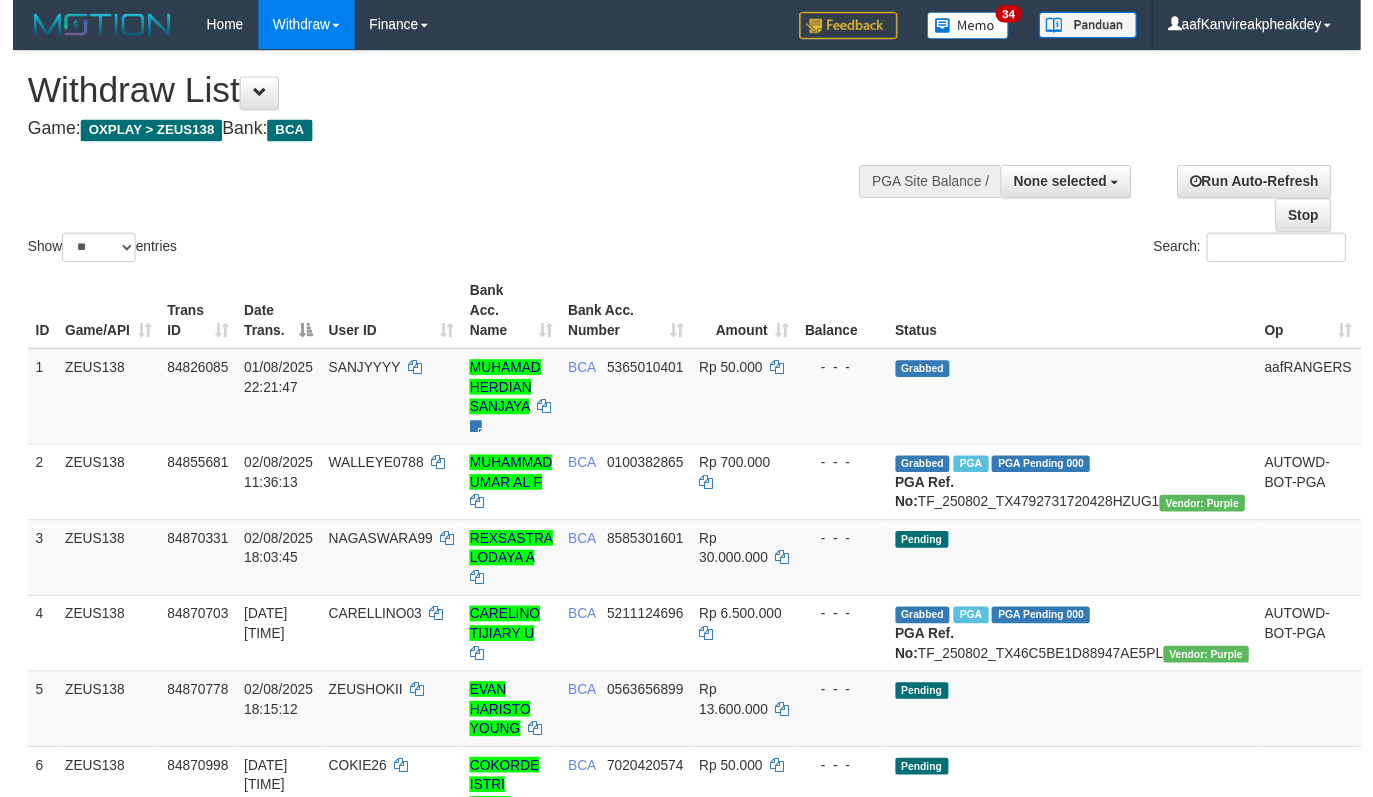 scroll, scrollTop: 0, scrollLeft: 0, axis: both 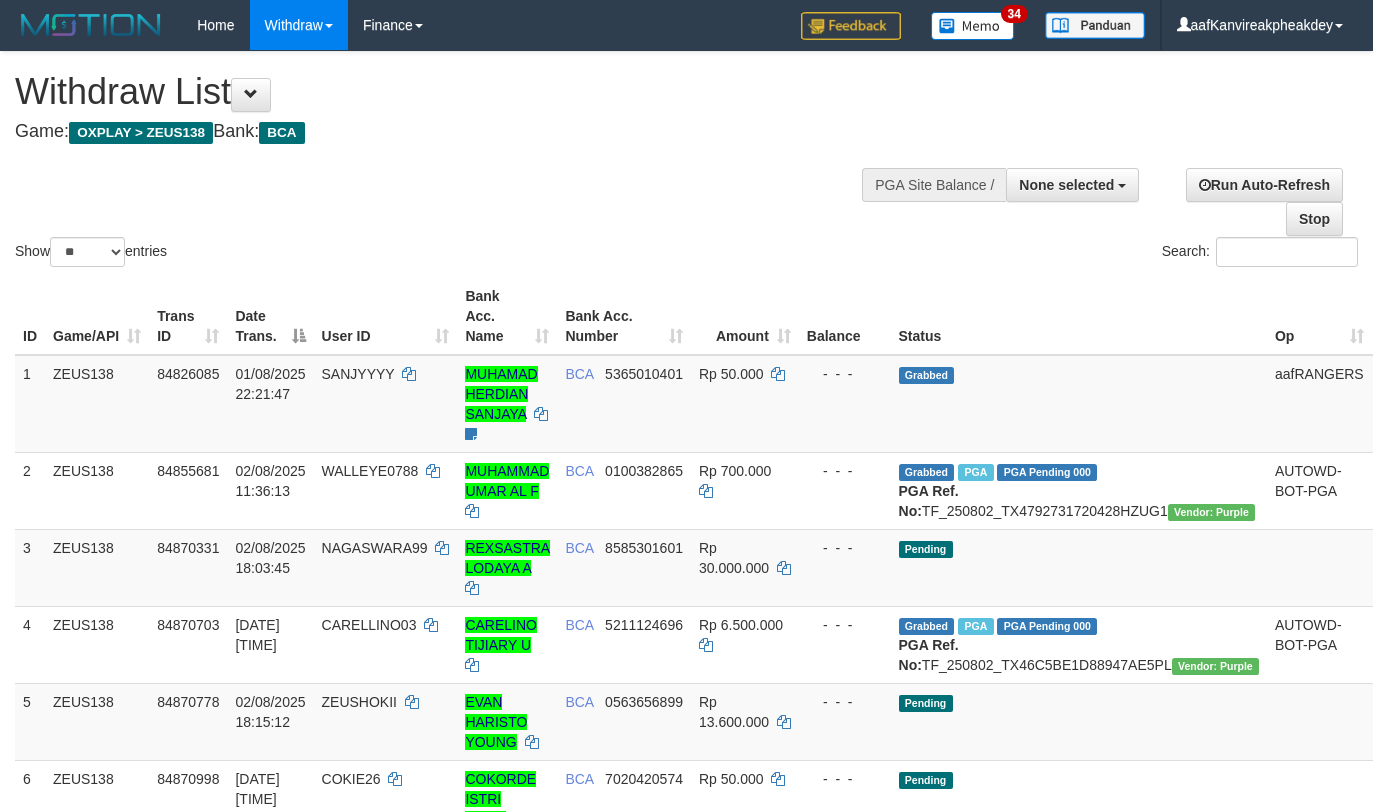select 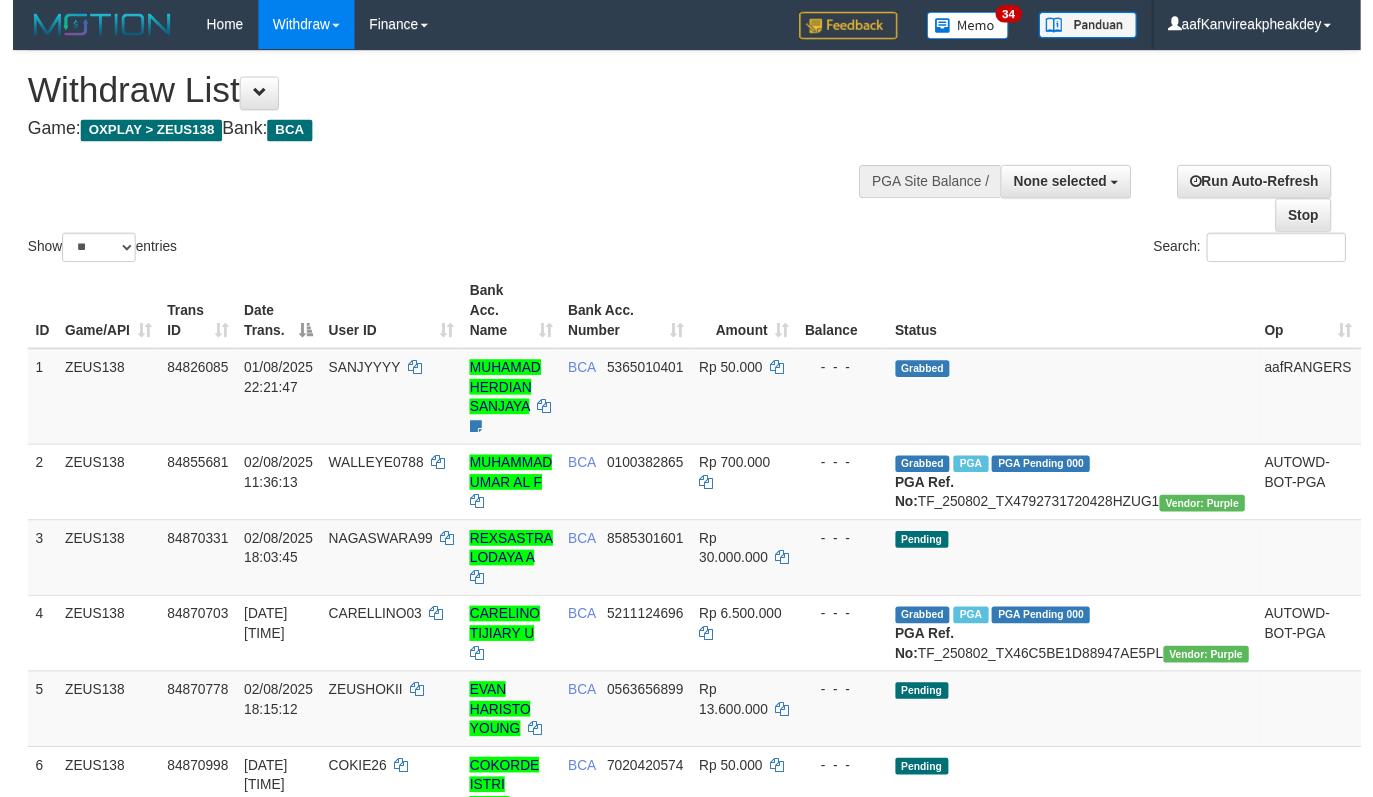 scroll, scrollTop: 0, scrollLeft: 0, axis: both 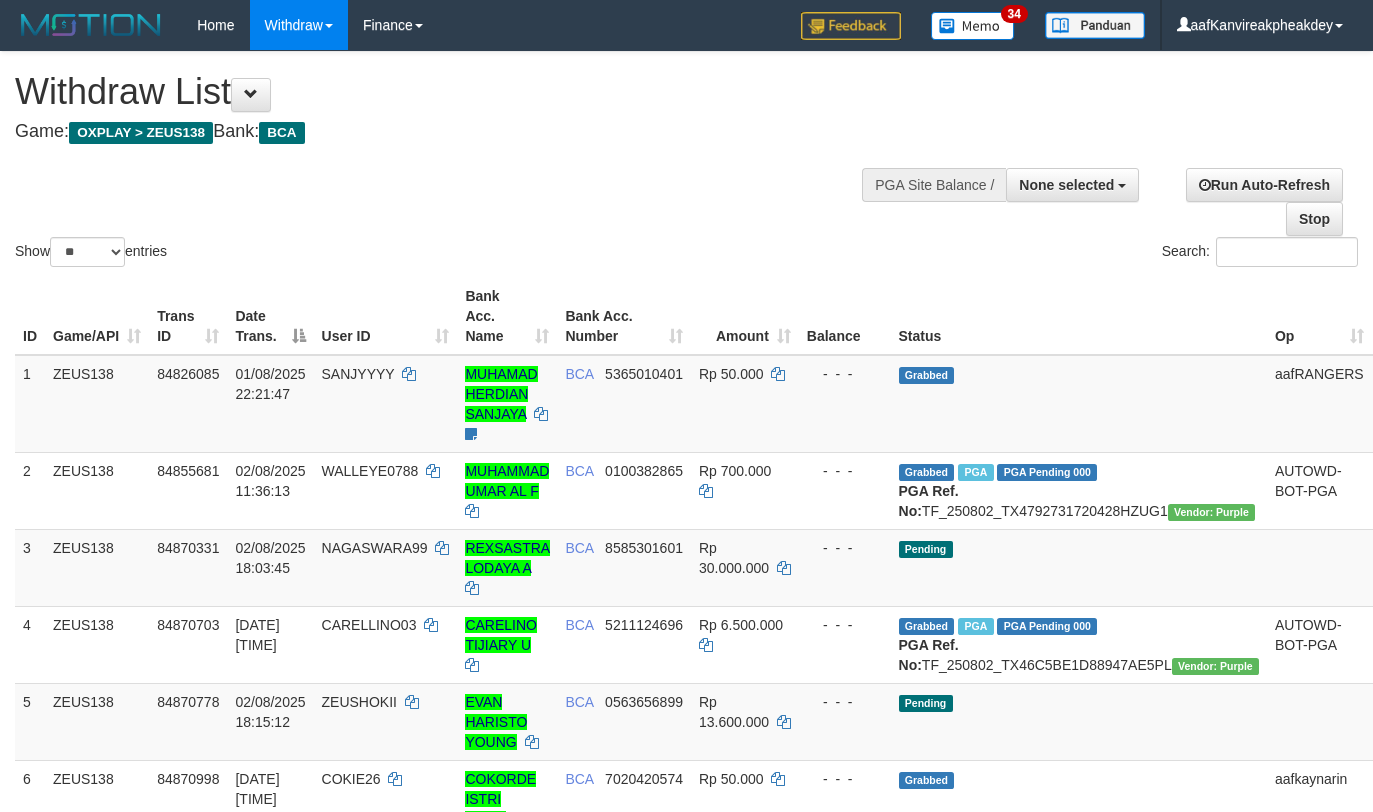 select 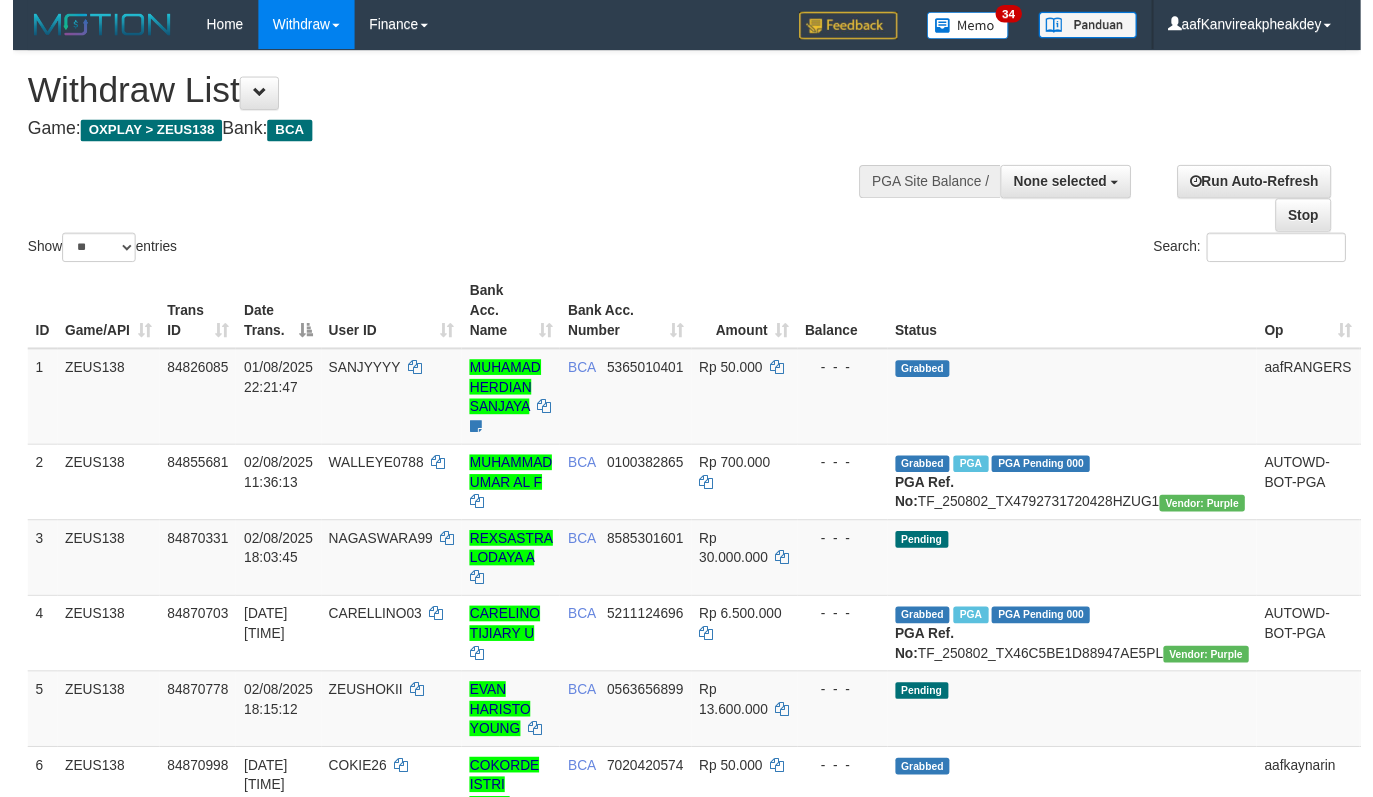 scroll, scrollTop: 0, scrollLeft: 0, axis: both 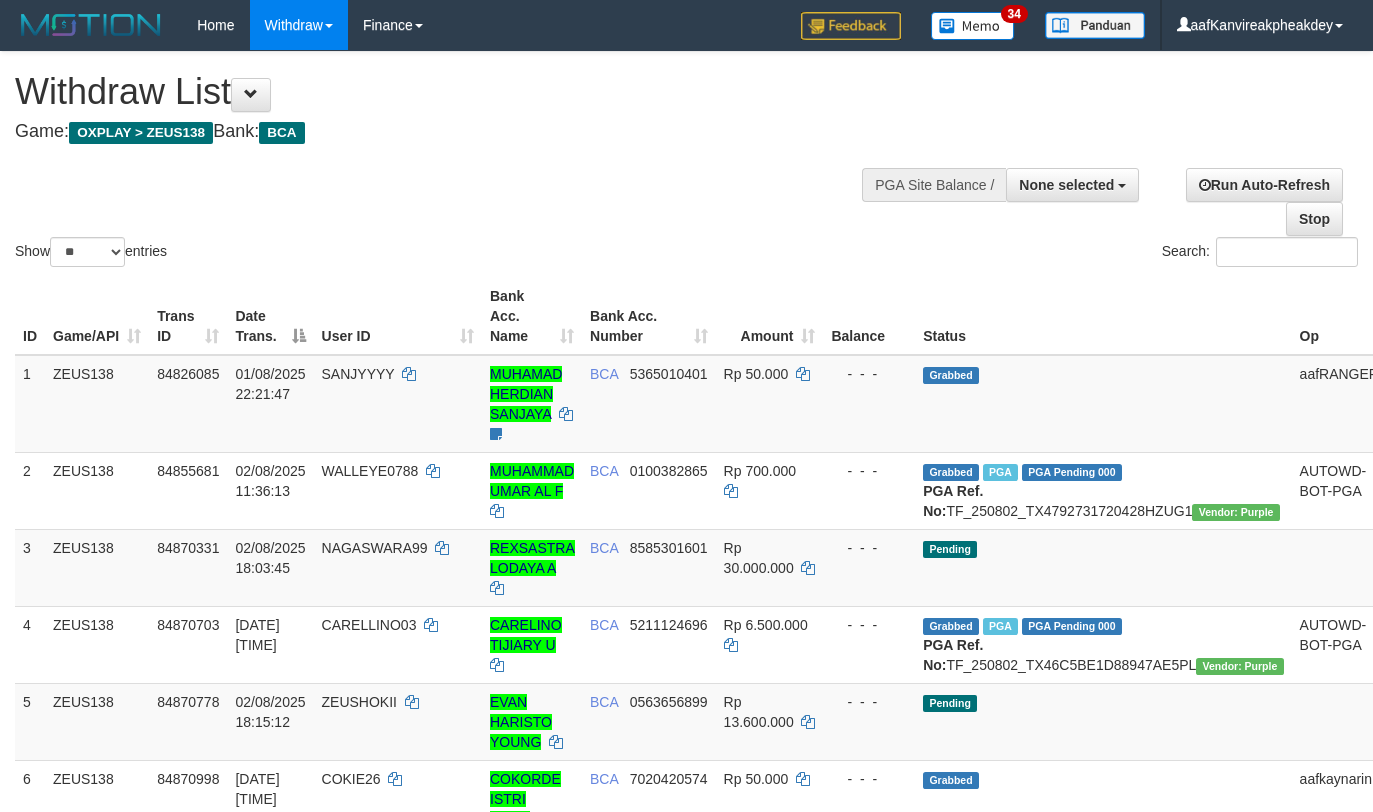 select 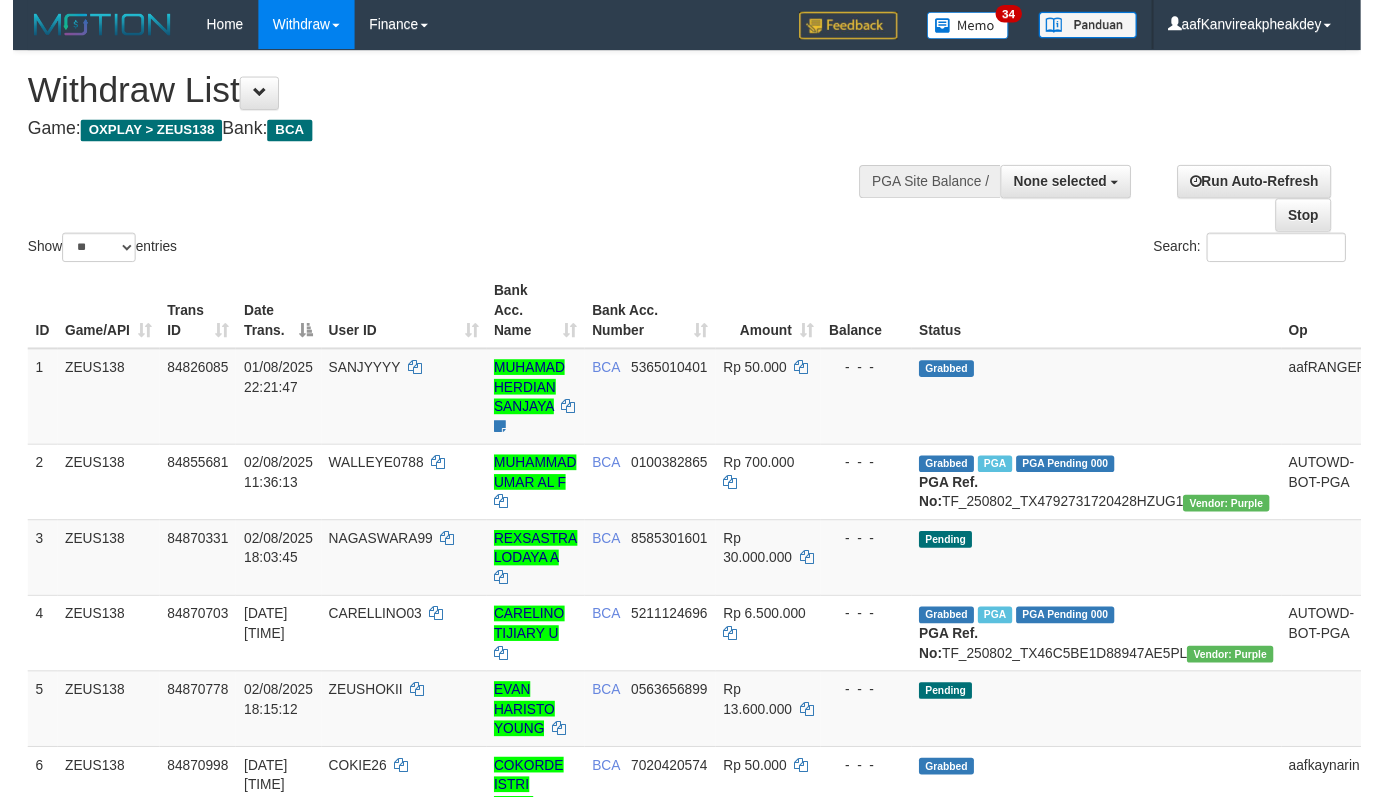 scroll, scrollTop: 0, scrollLeft: 0, axis: both 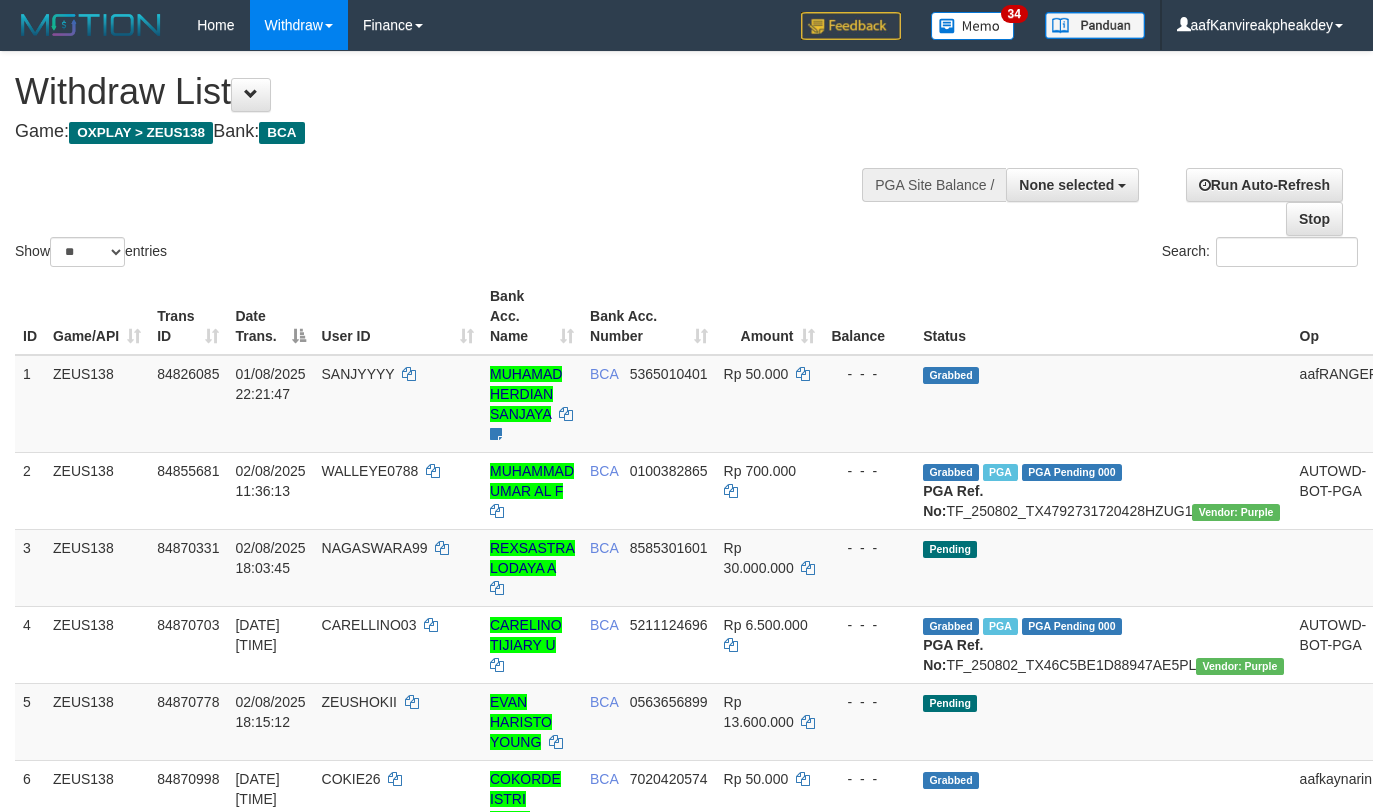 select 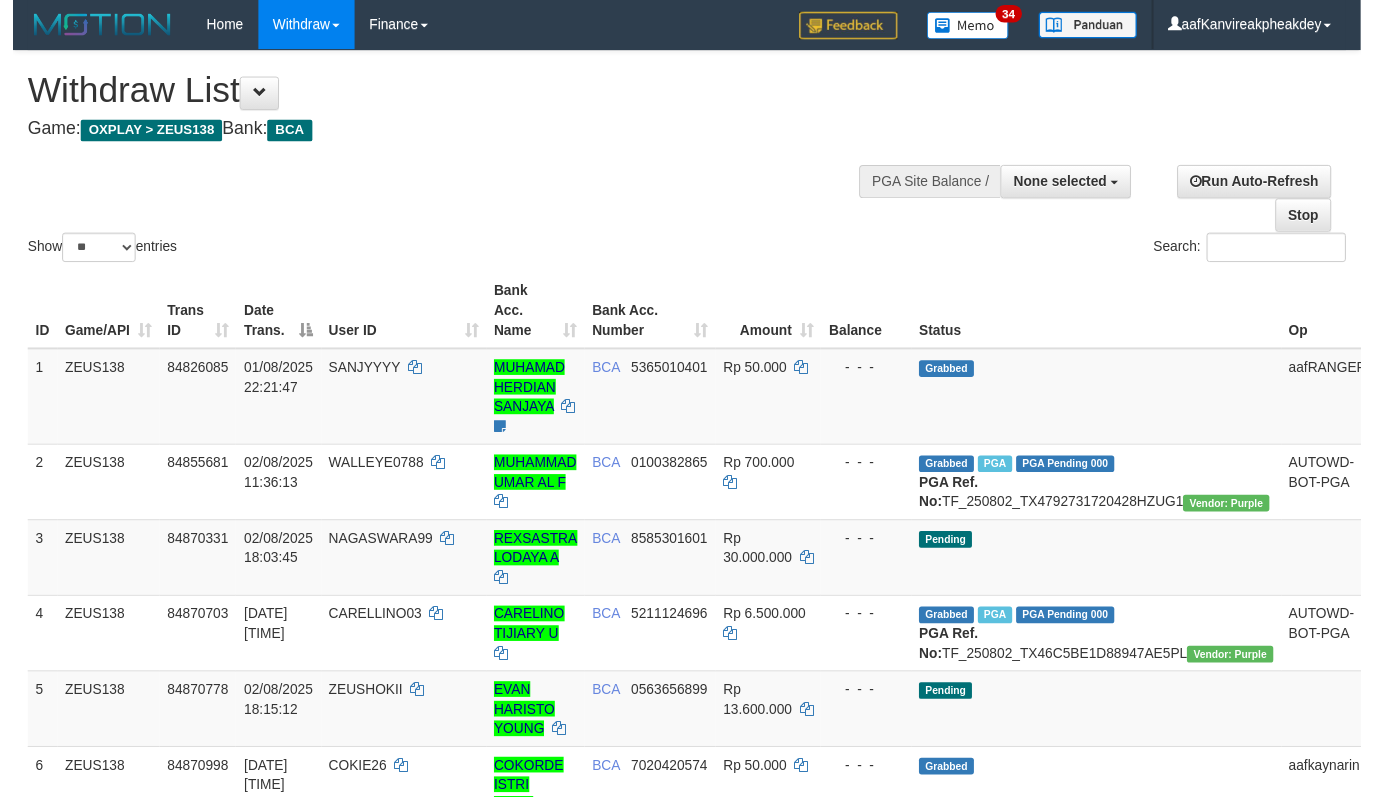 scroll, scrollTop: 0, scrollLeft: 0, axis: both 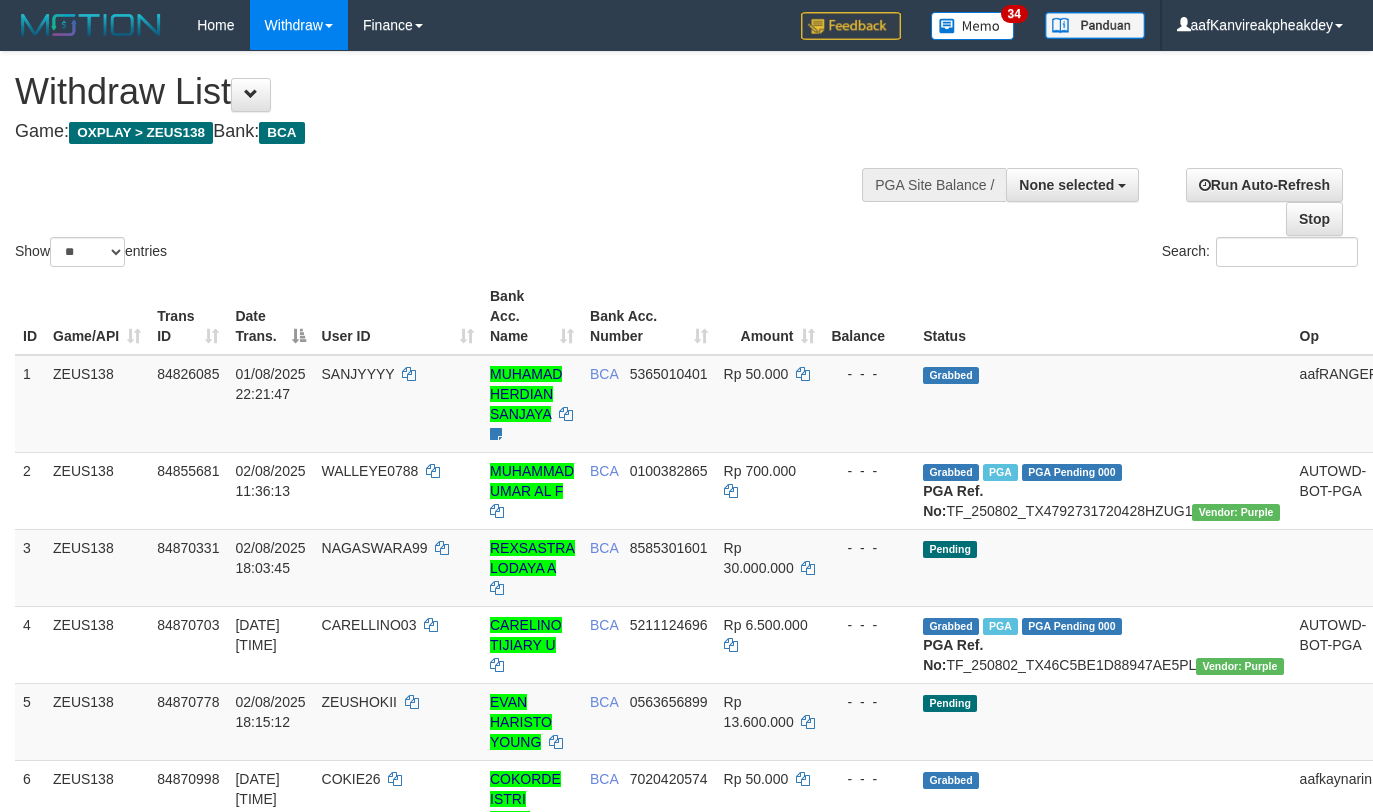 select 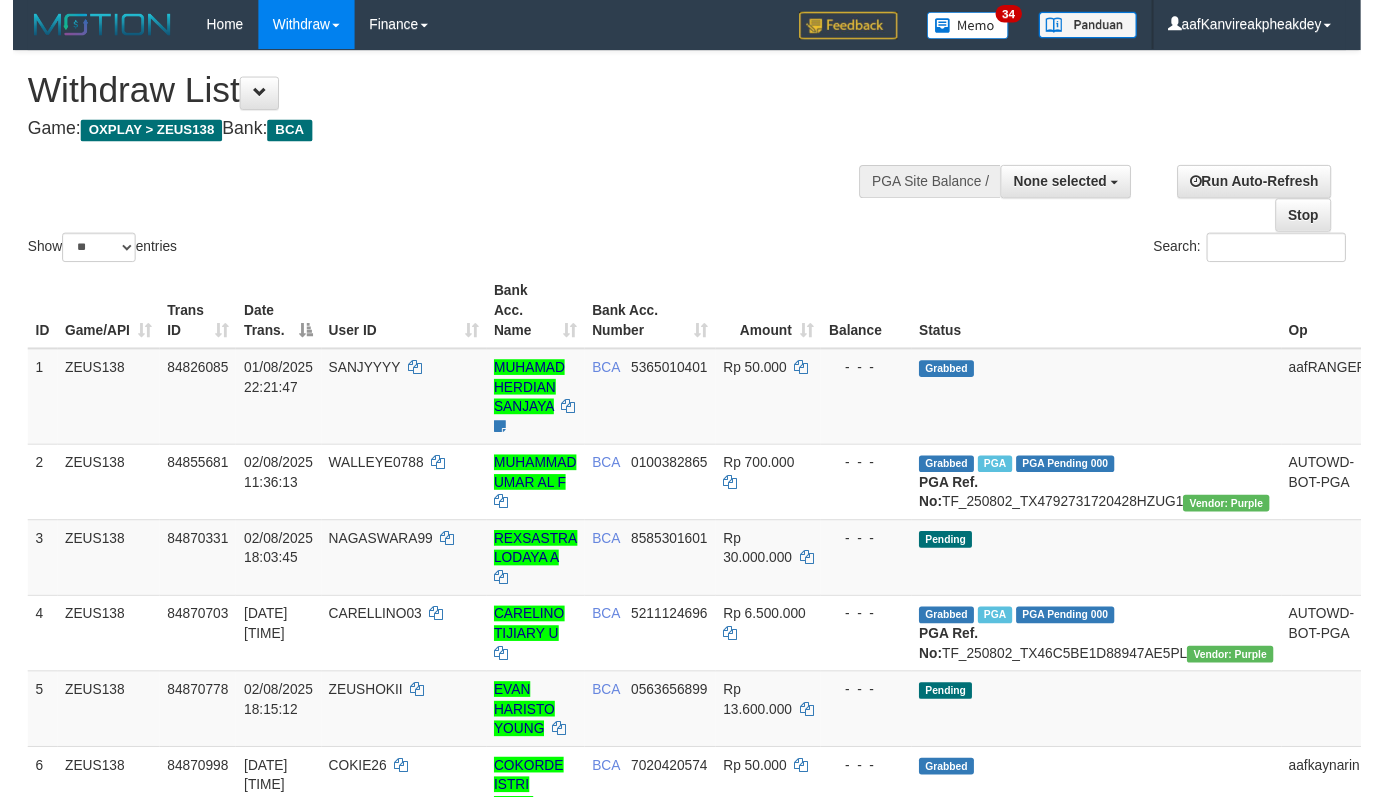 scroll, scrollTop: 0, scrollLeft: 0, axis: both 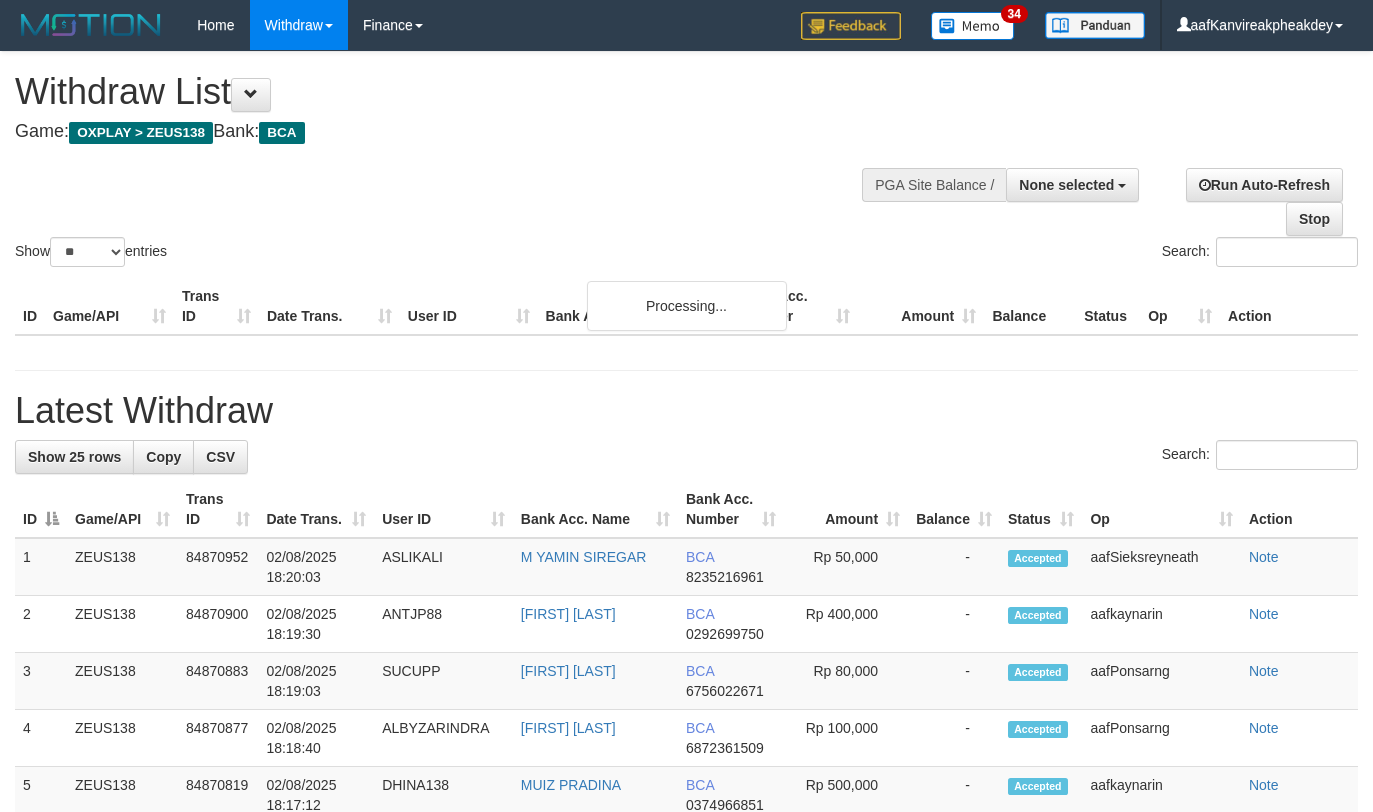 select 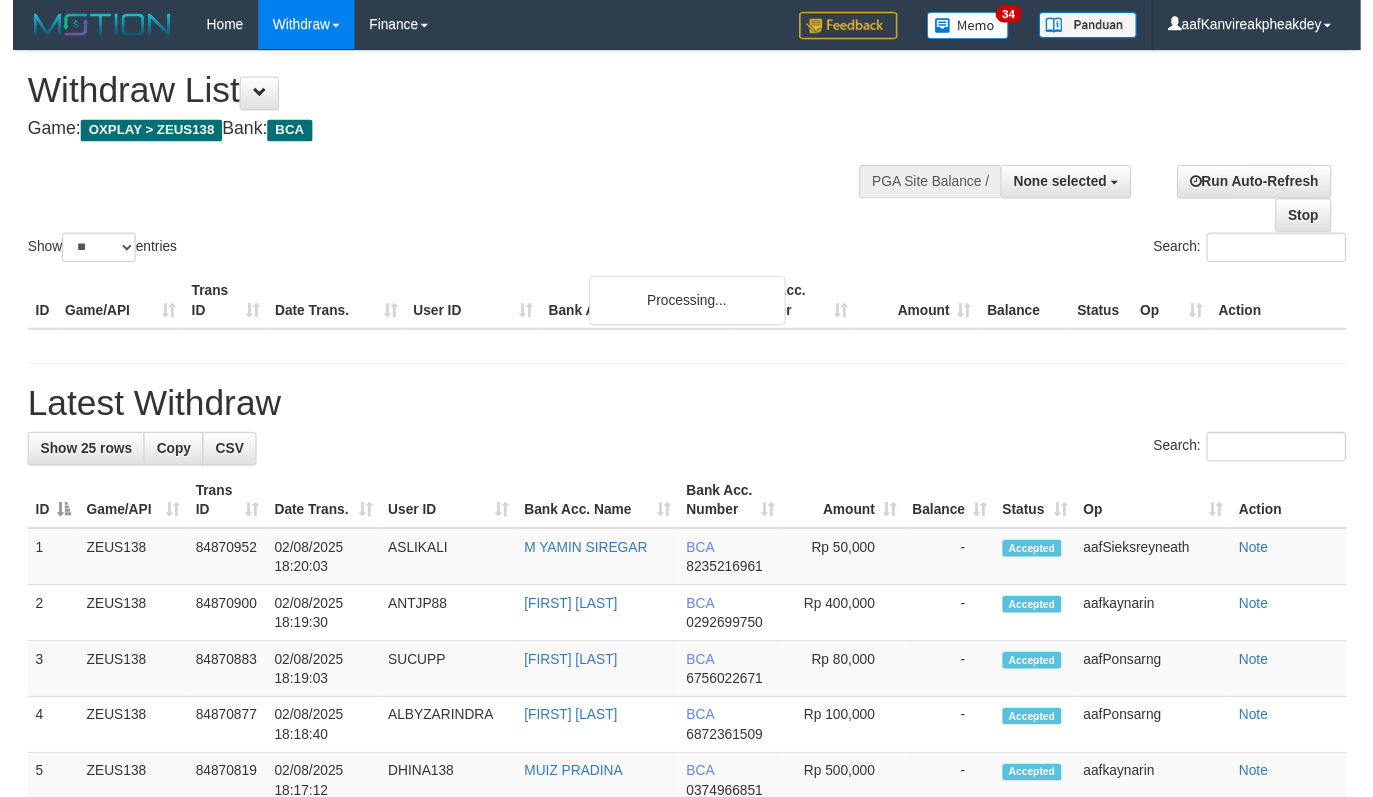 scroll, scrollTop: 0, scrollLeft: 0, axis: both 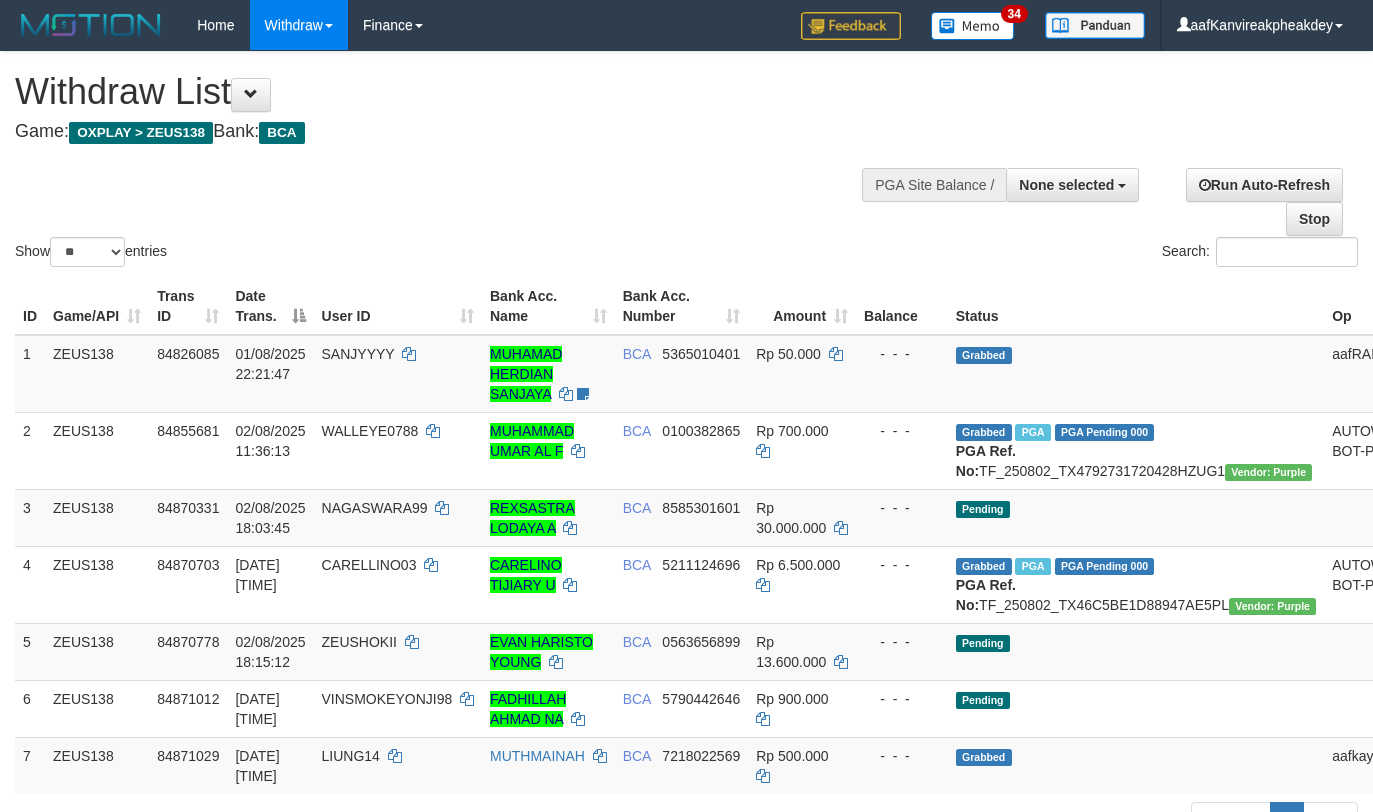 select 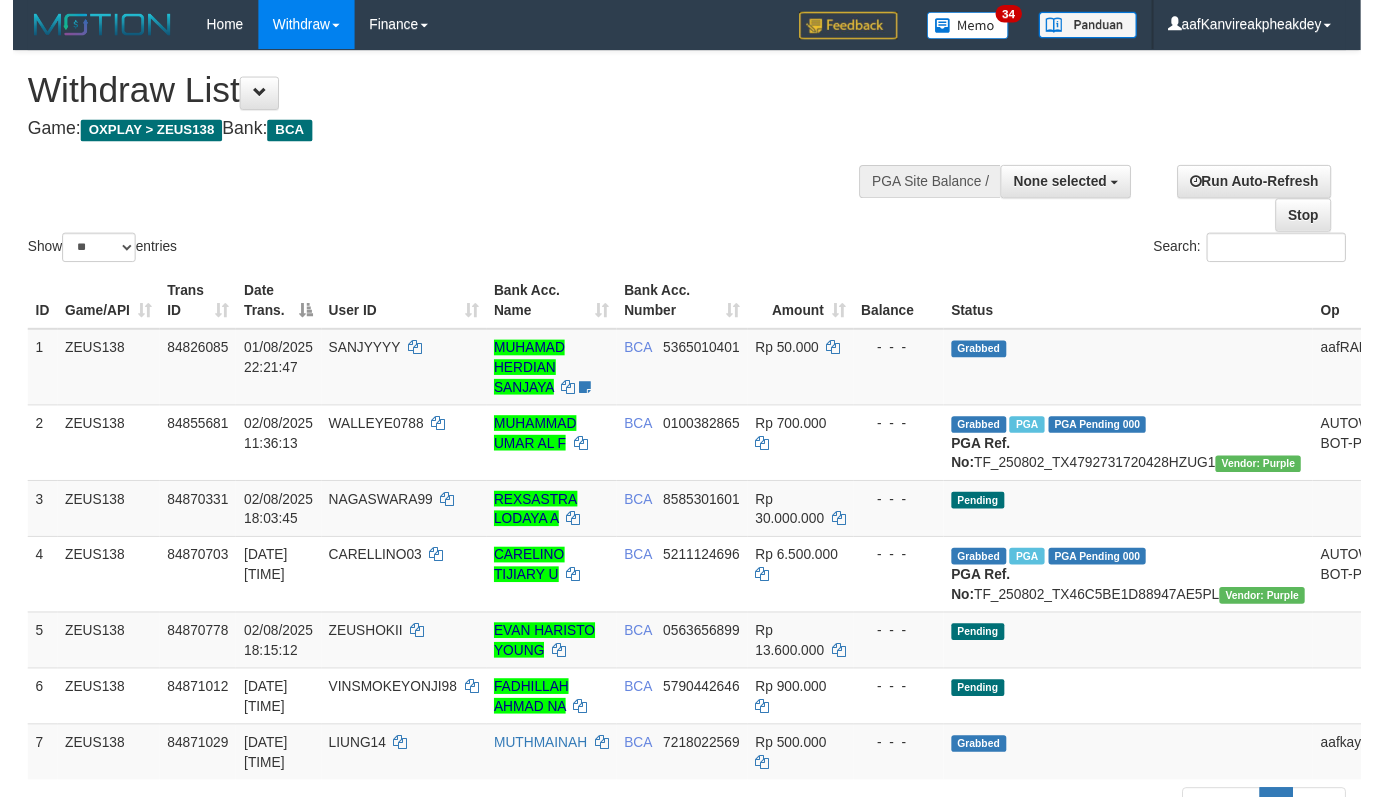 scroll, scrollTop: 0, scrollLeft: 0, axis: both 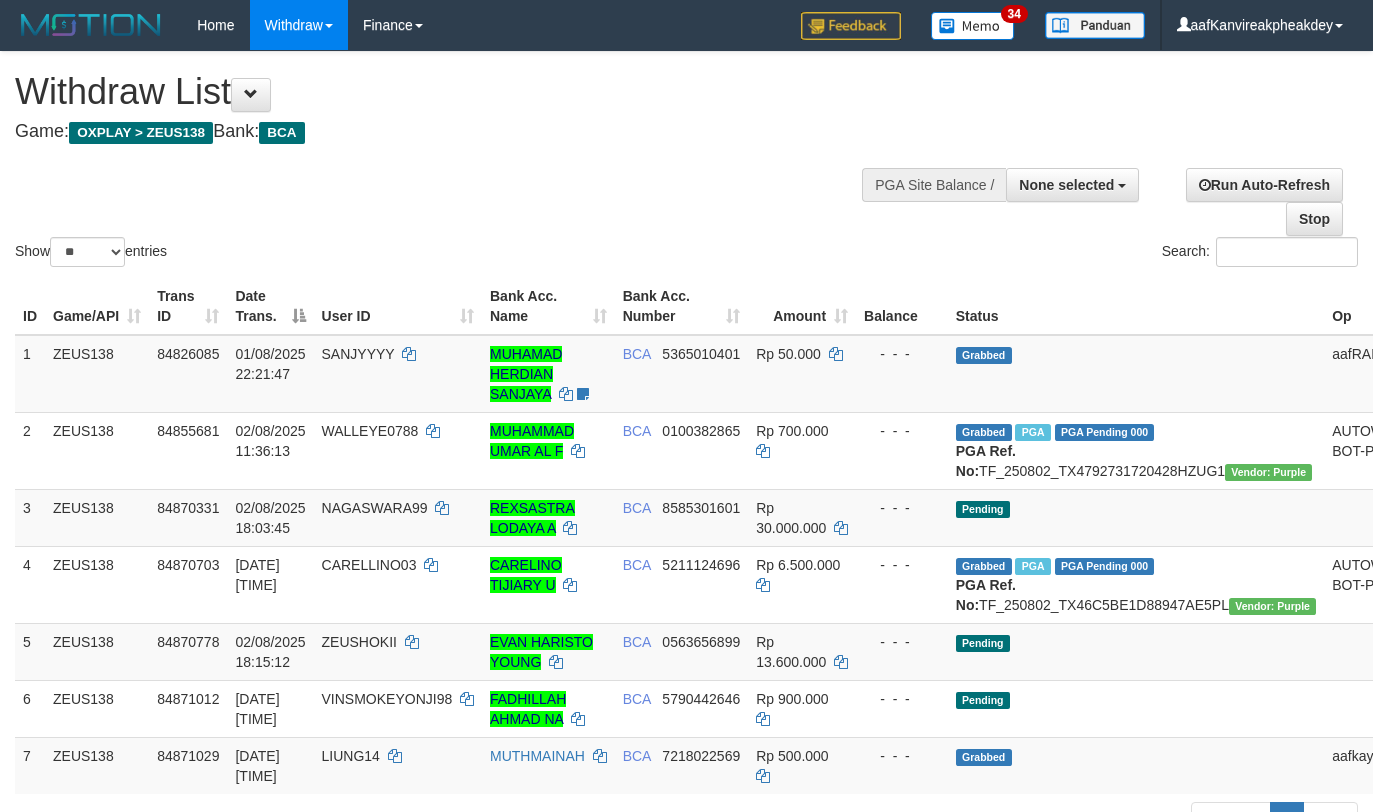 select 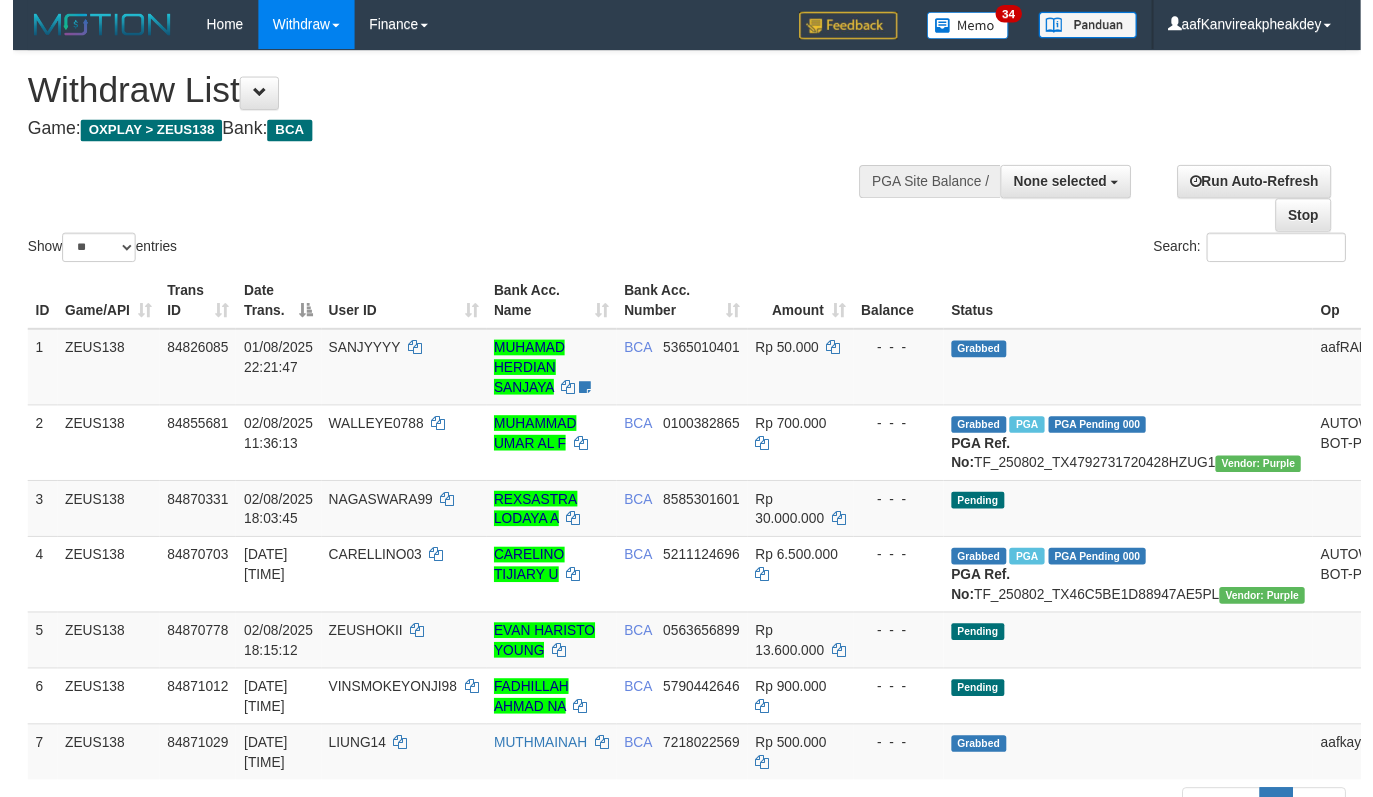 scroll, scrollTop: 0, scrollLeft: 0, axis: both 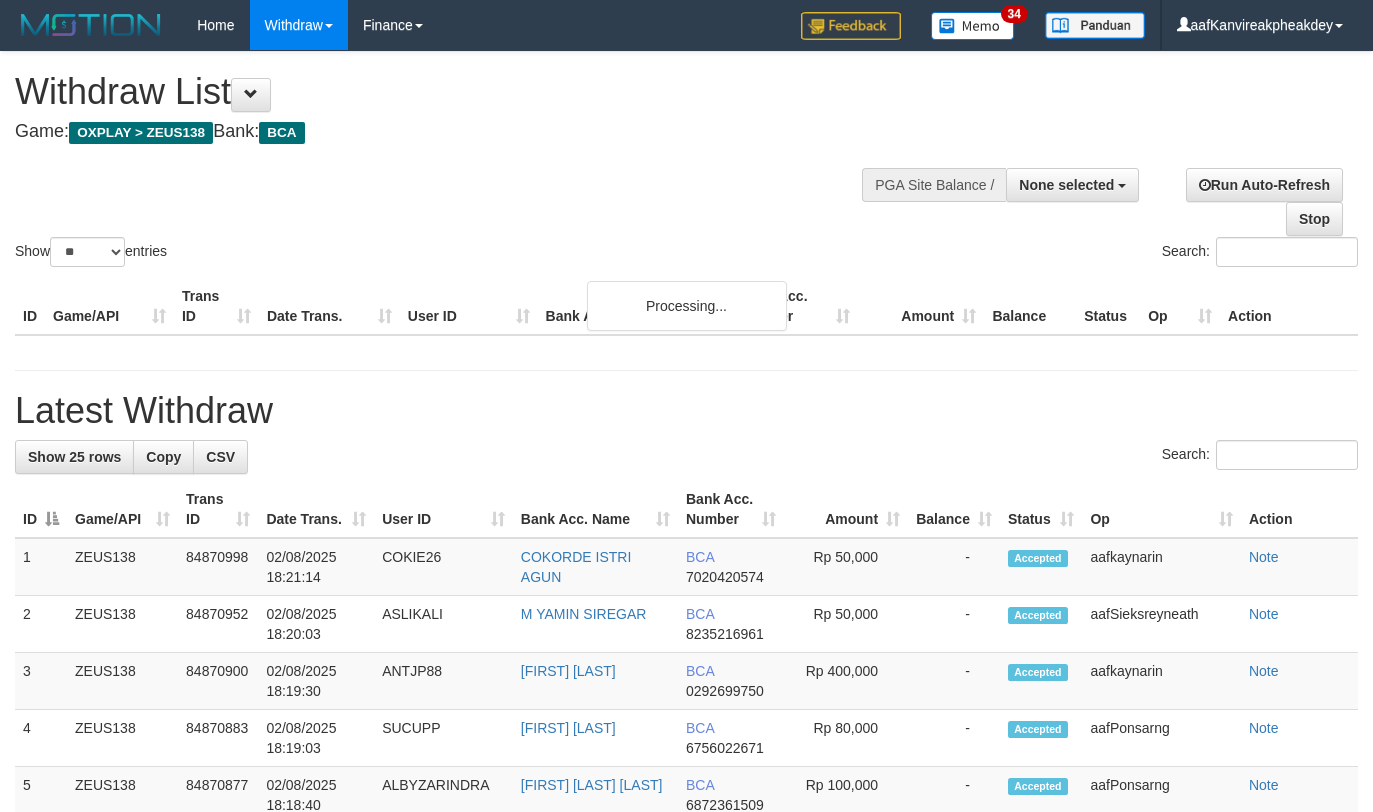 select 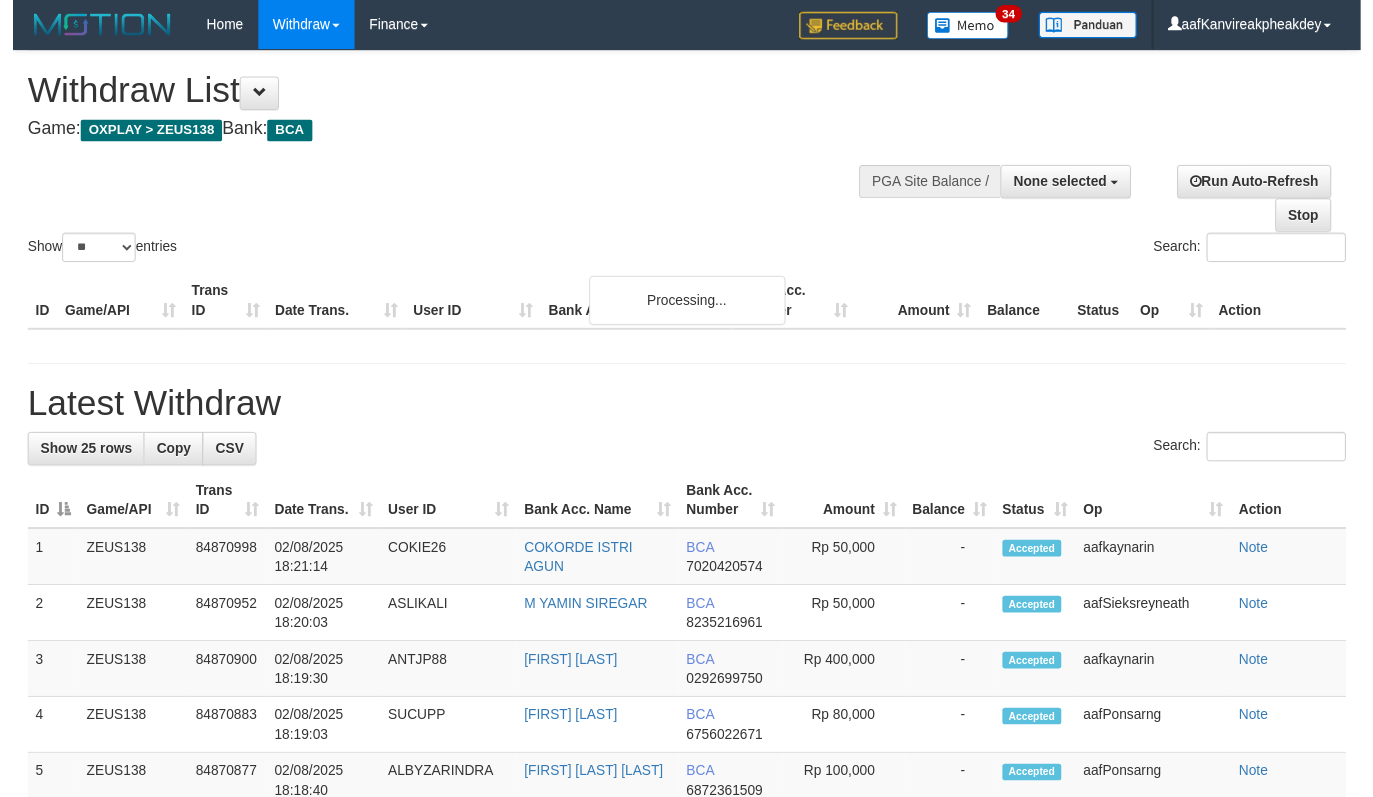 scroll, scrollTop: 0, scrollLeft: 0, axis: both 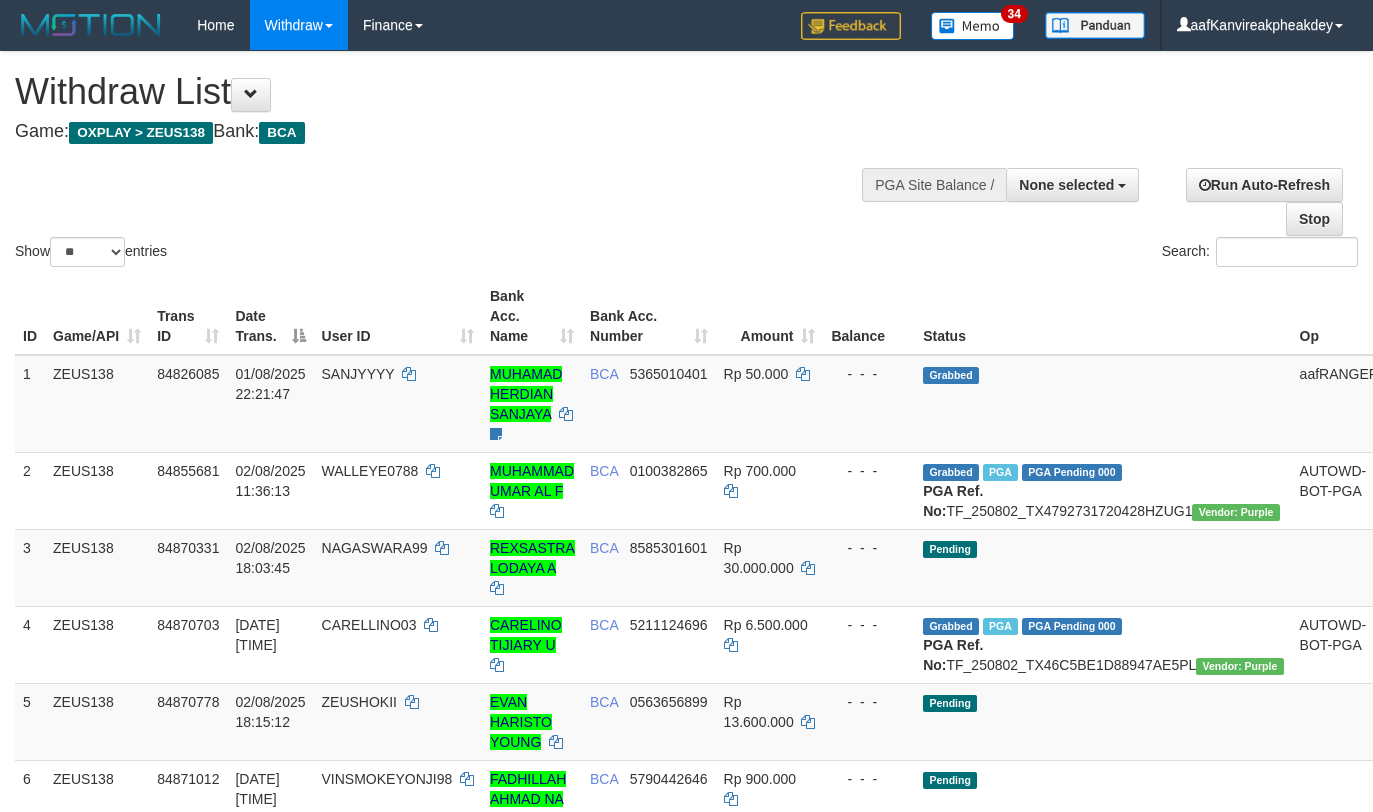 select 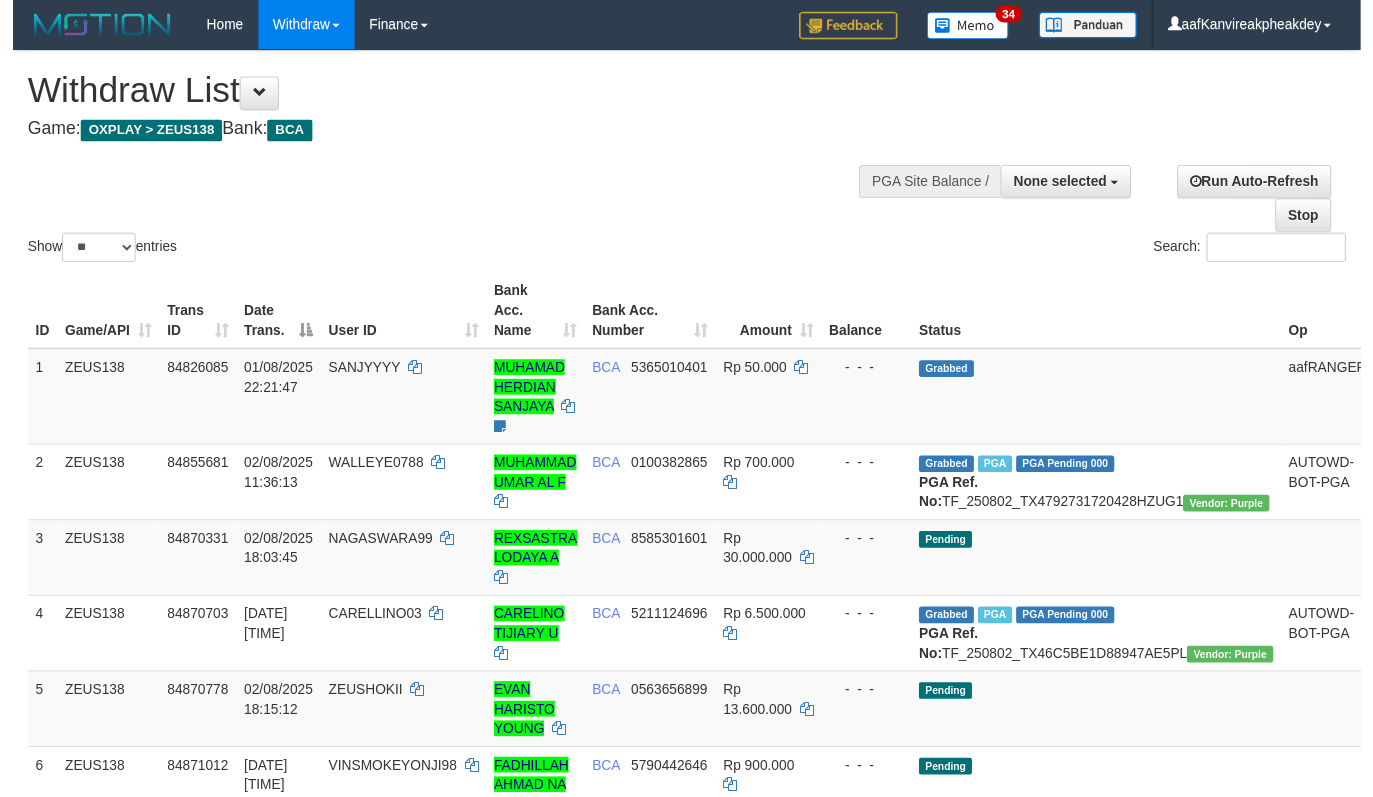 scroll, scrollTop: 0, scrollLeft: 0, axis: both 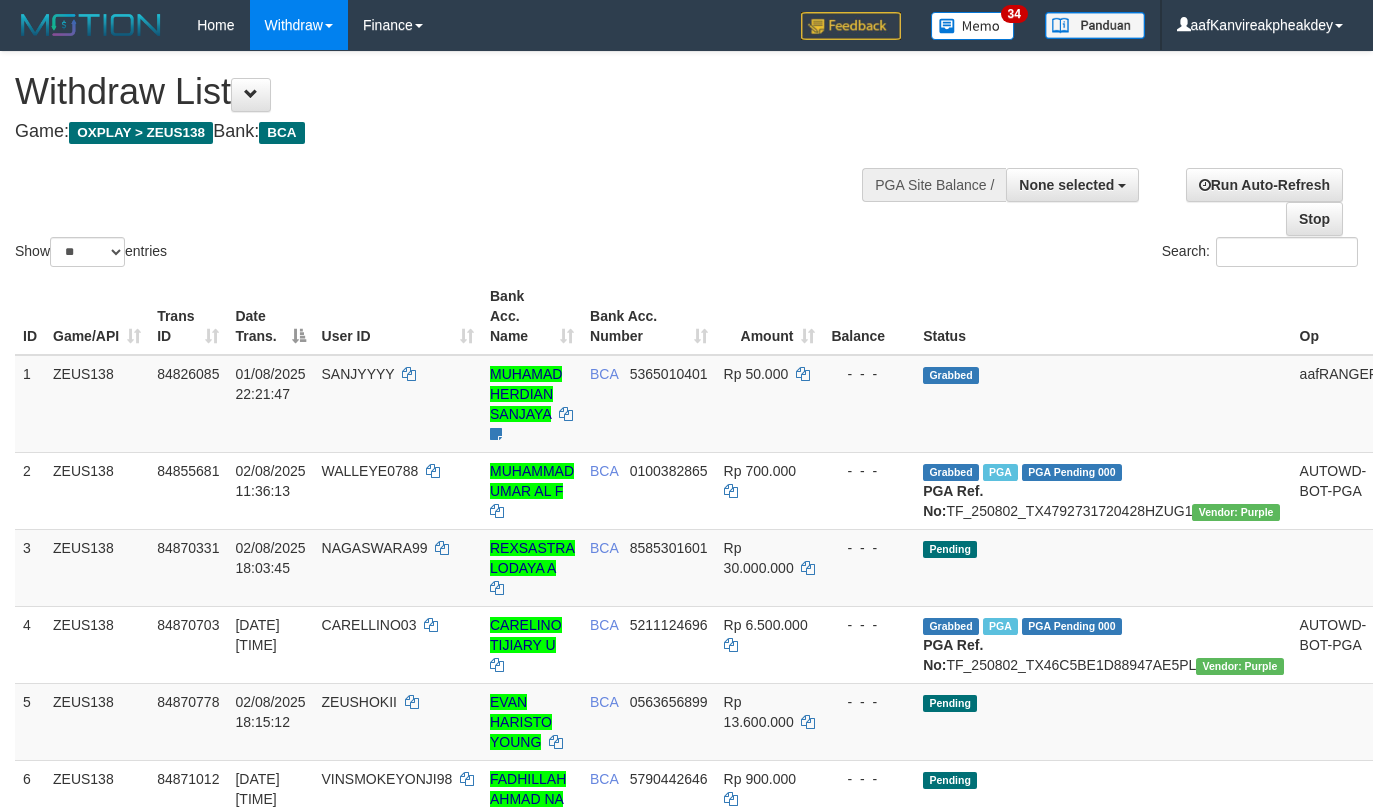 select 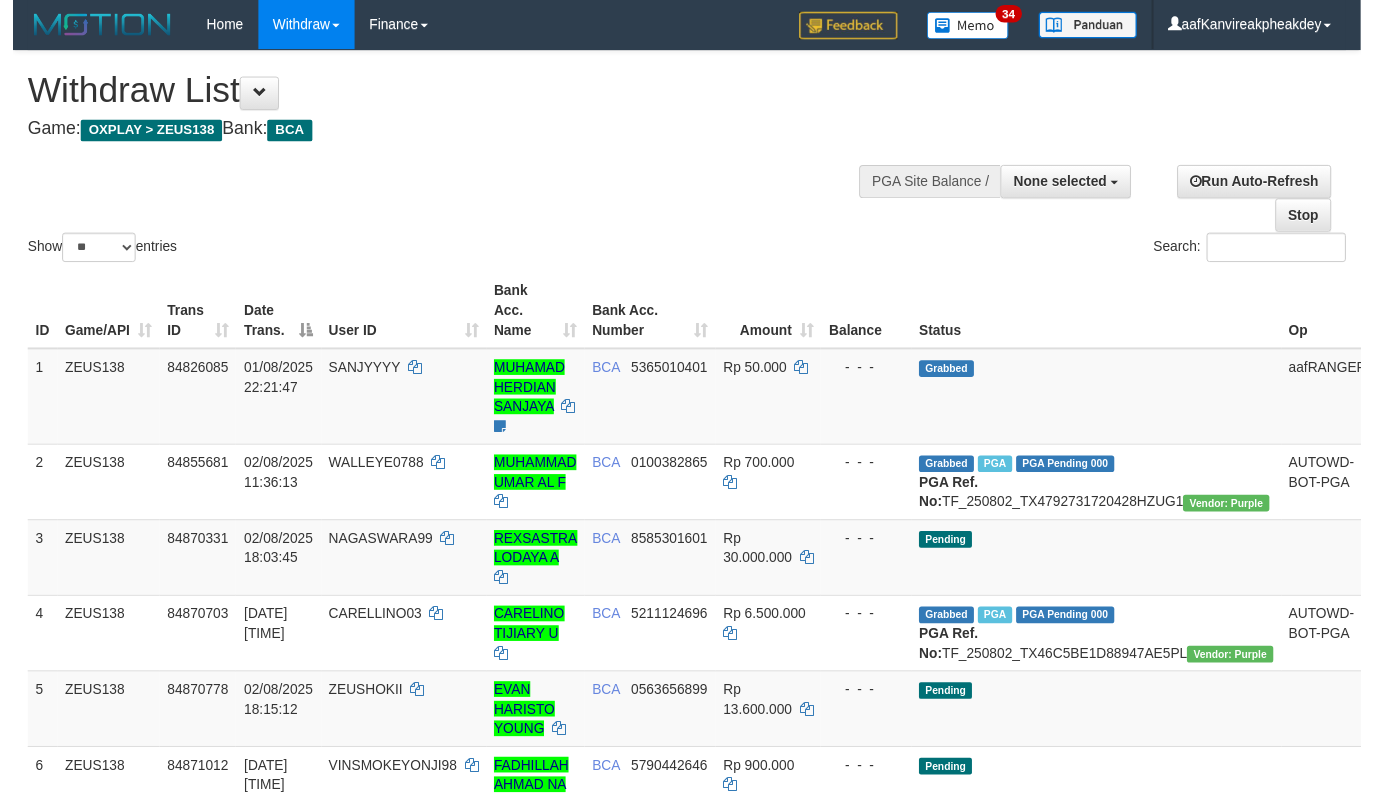 scroll, scrollTop: 0, scrollLeft: 0, axis: both 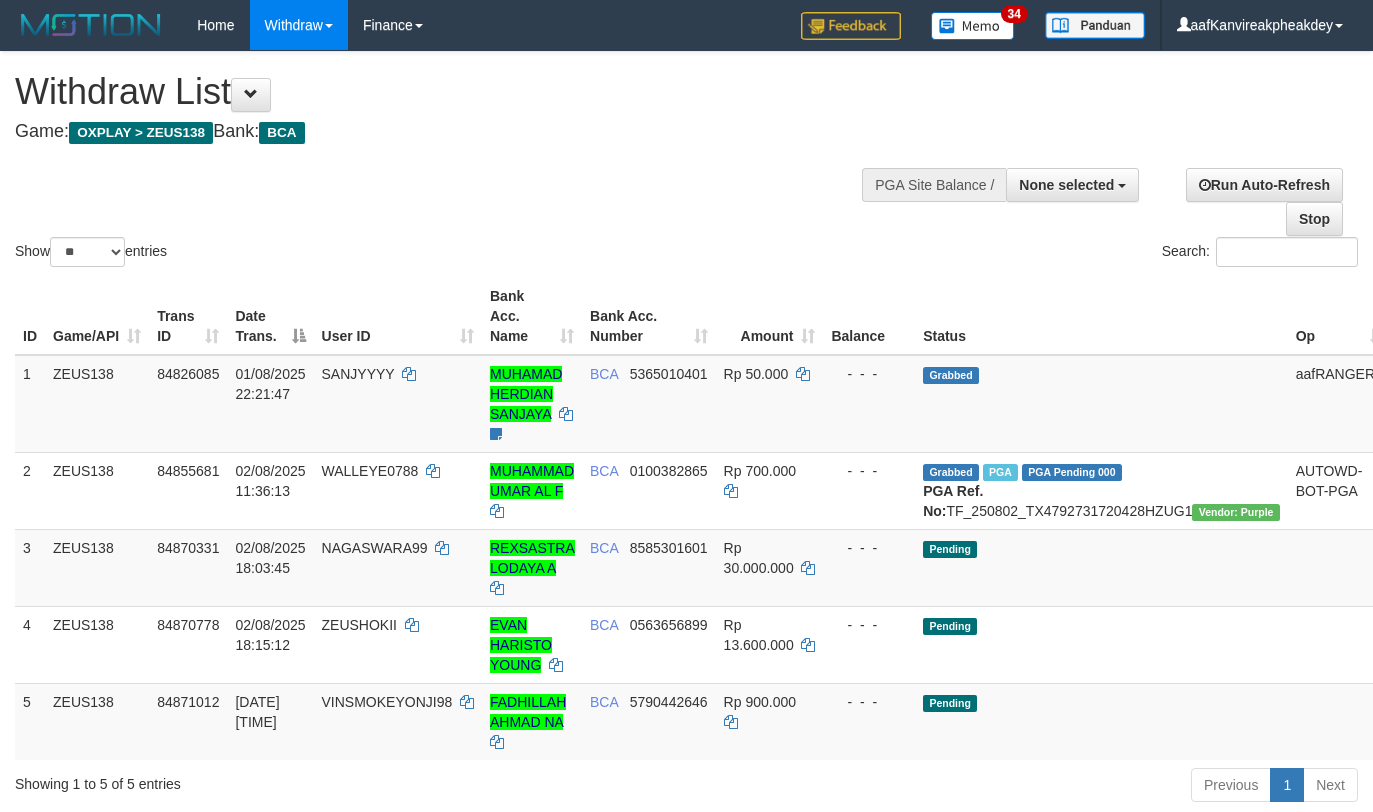 select 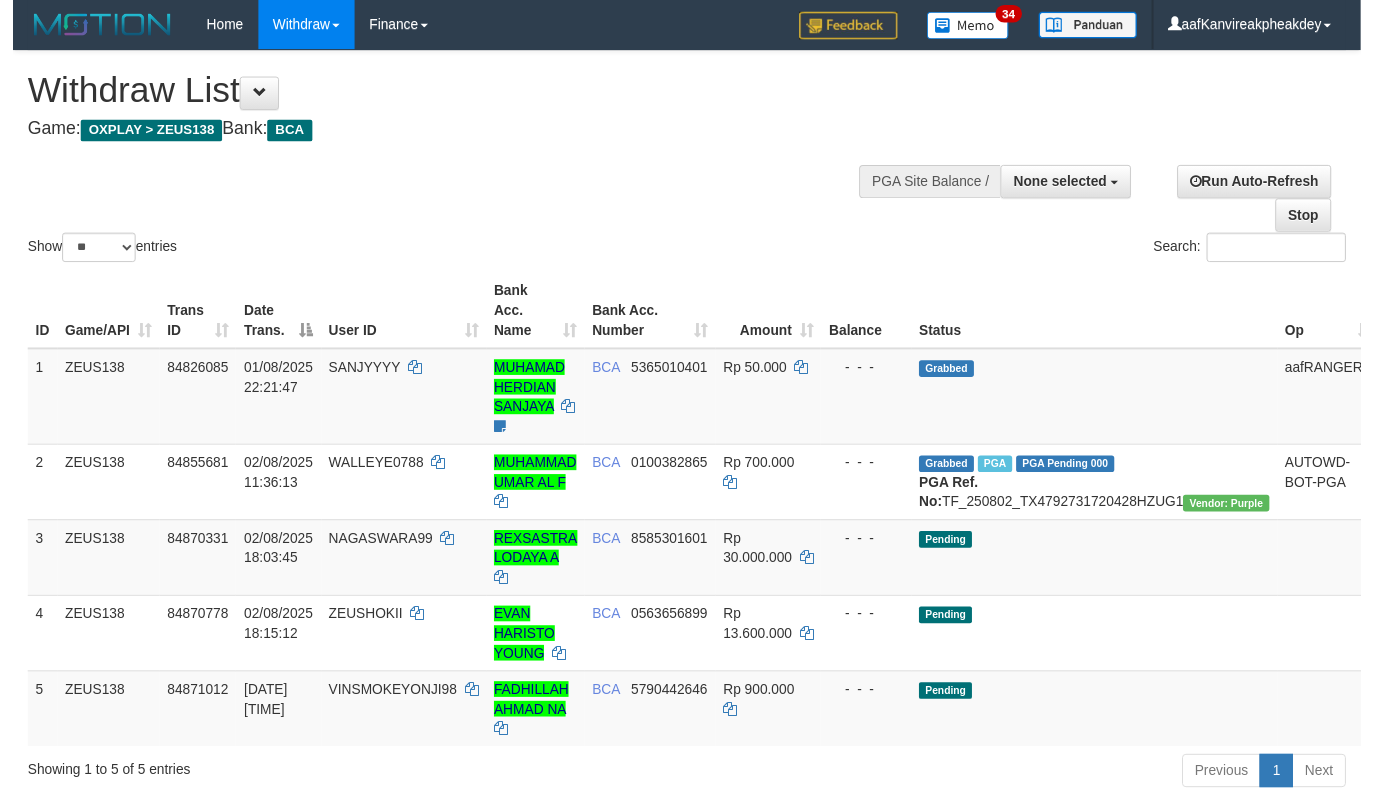 scroll, scrollTop: 0, scrollLeft: 0, axis: both 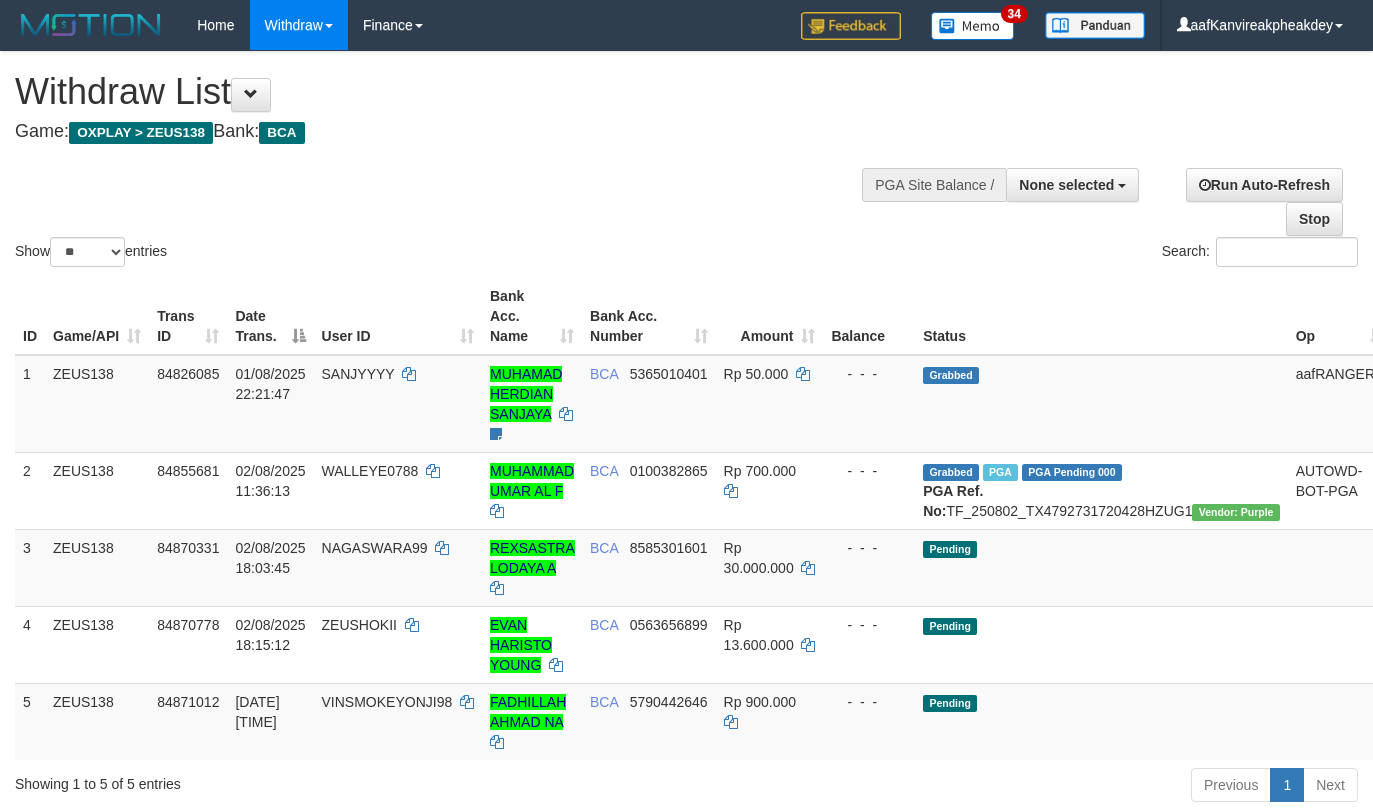 select 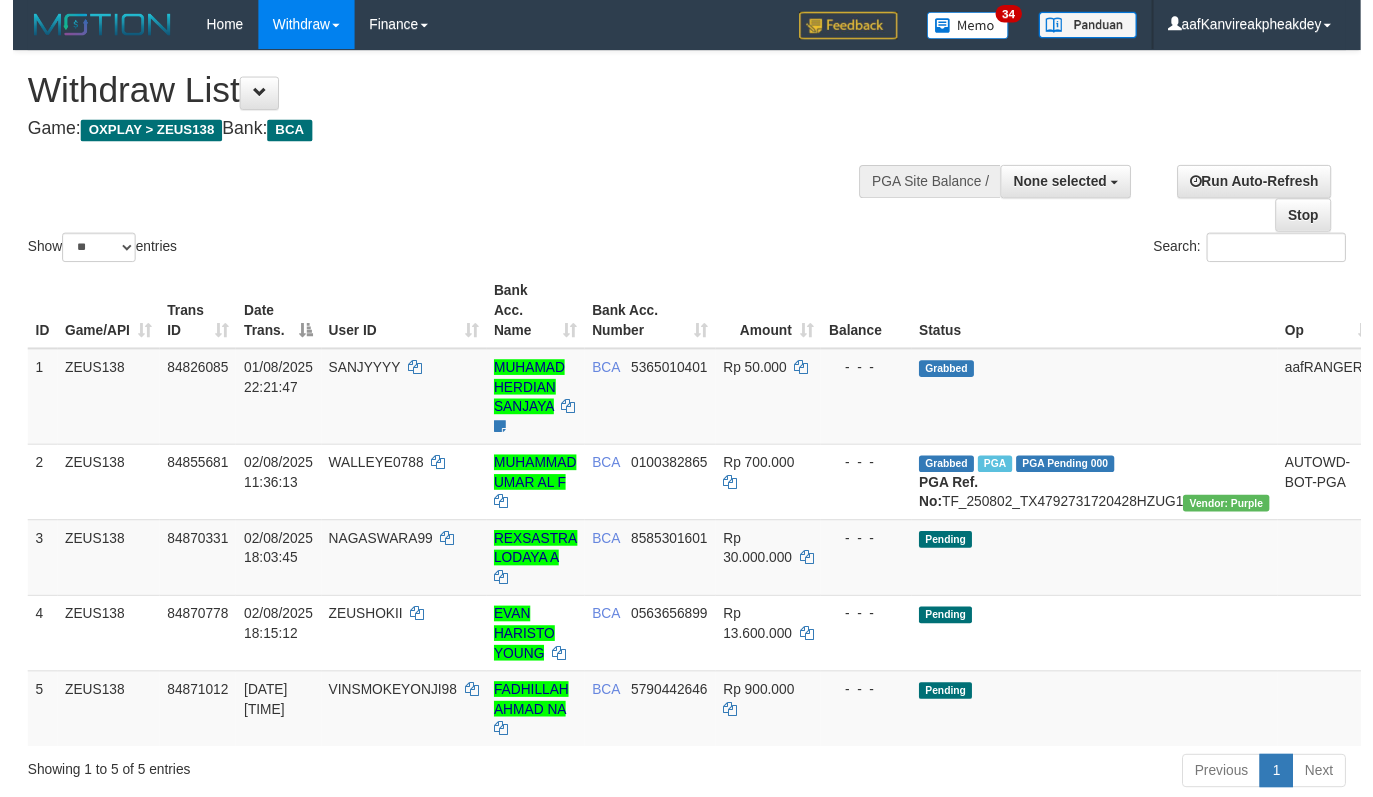 scroll, scrollTop: 0, scrollLeft: 0, axis: both 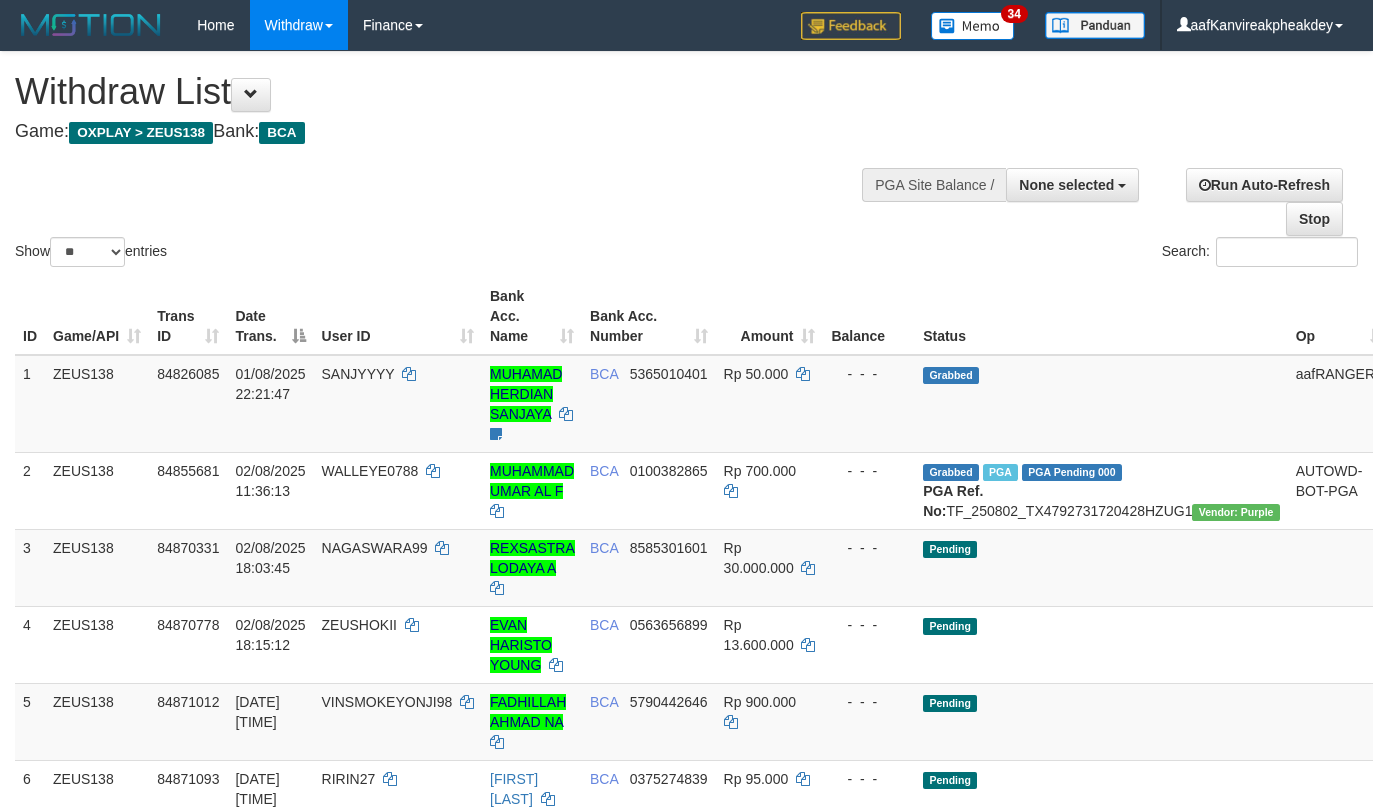 select 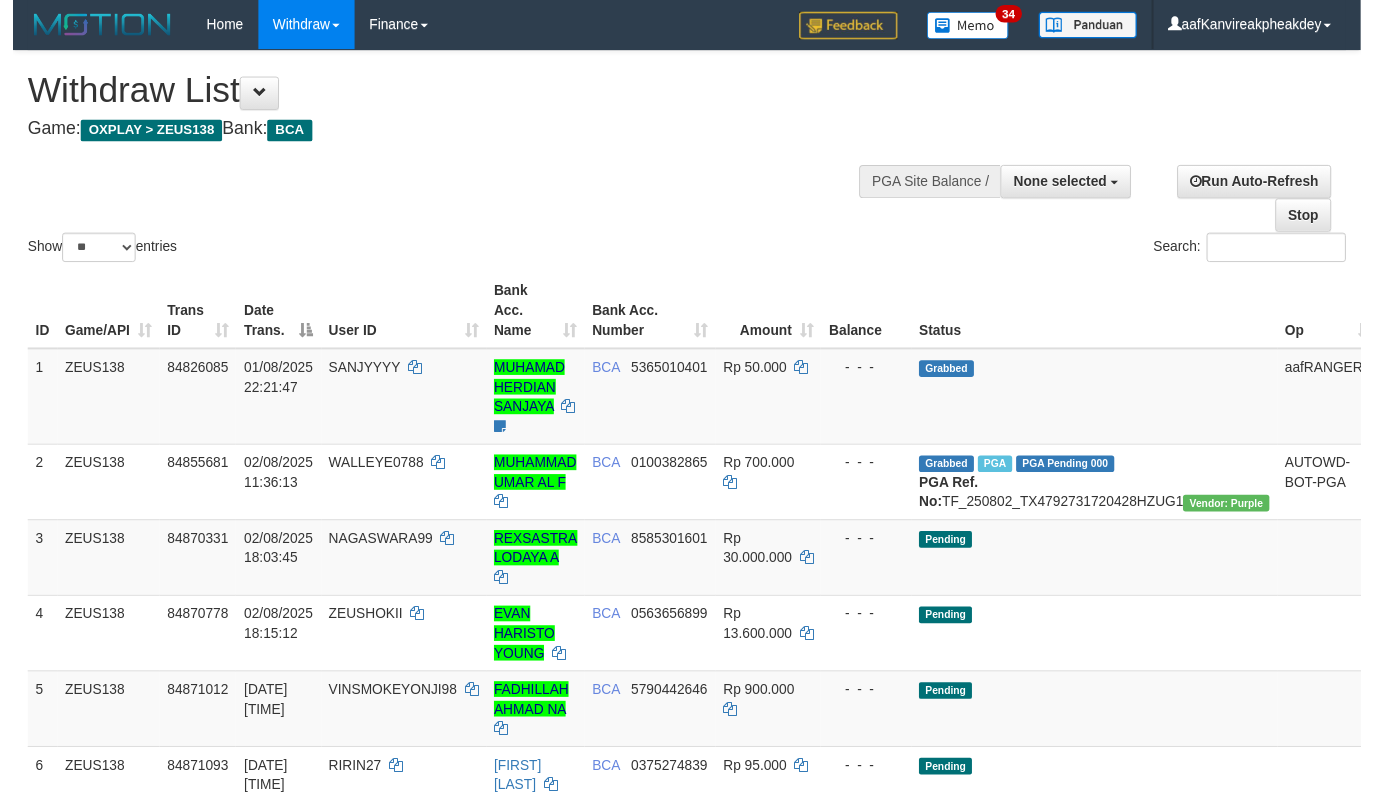 scroll, scrollTop: 0, scrollLeft: 0, axis: both 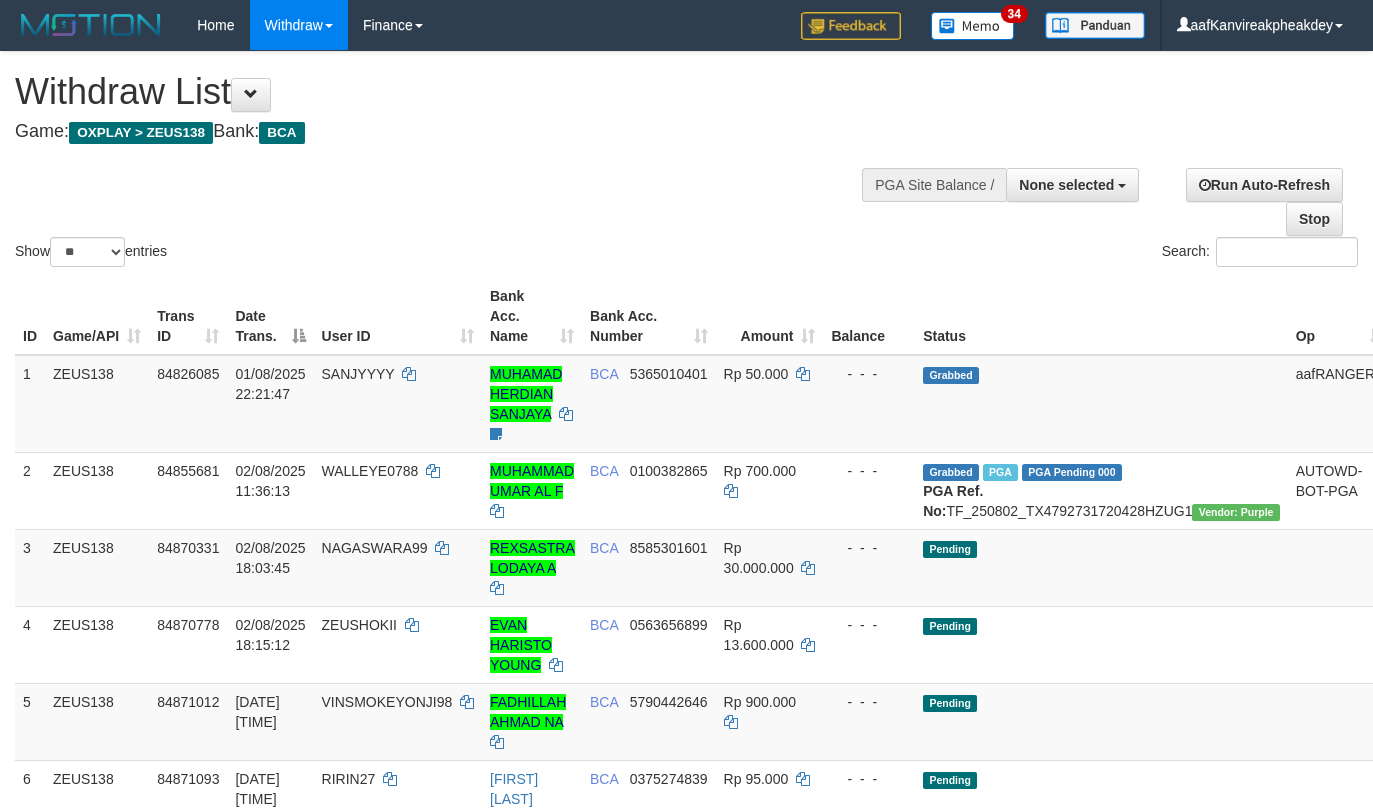 select 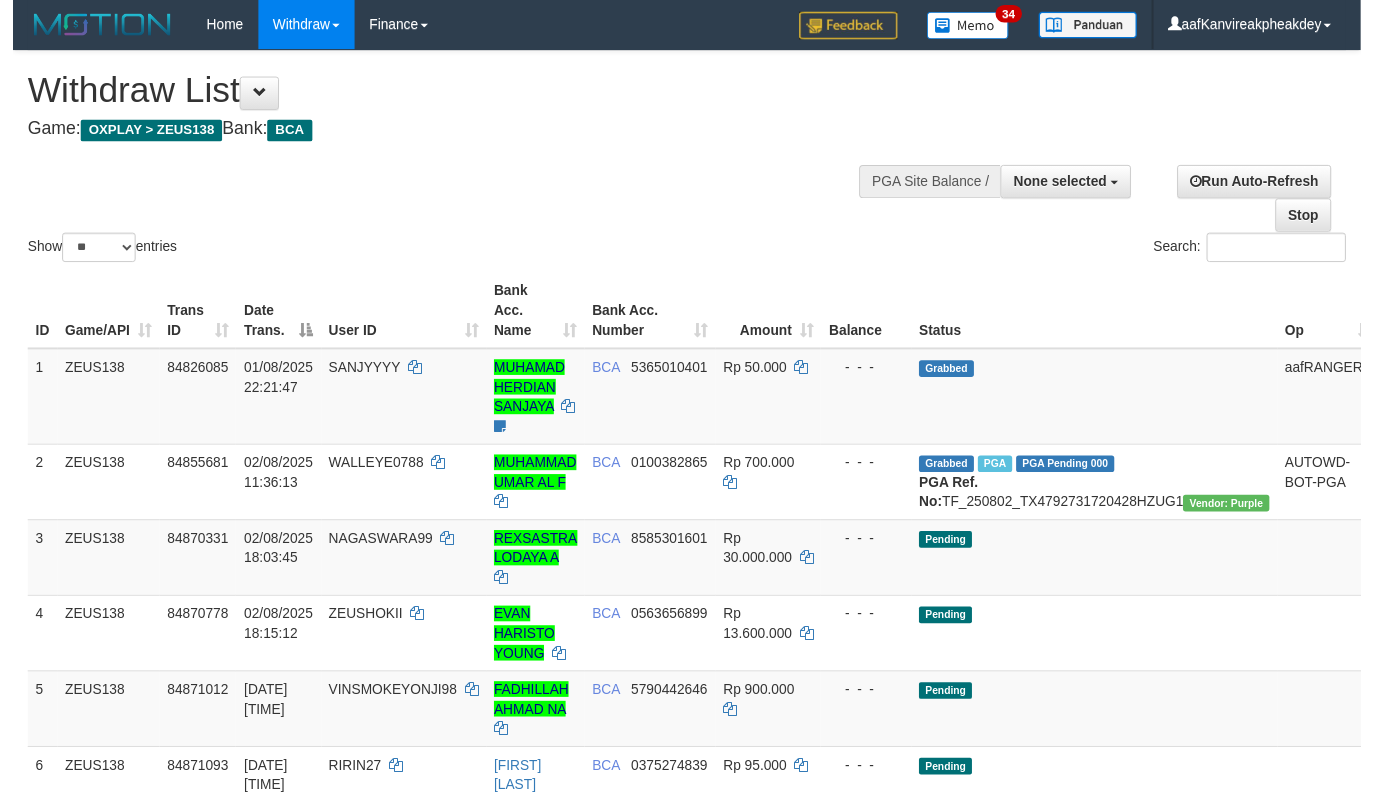 scroll, scrollTop: 0, scrollLeft: 0, axis: both 